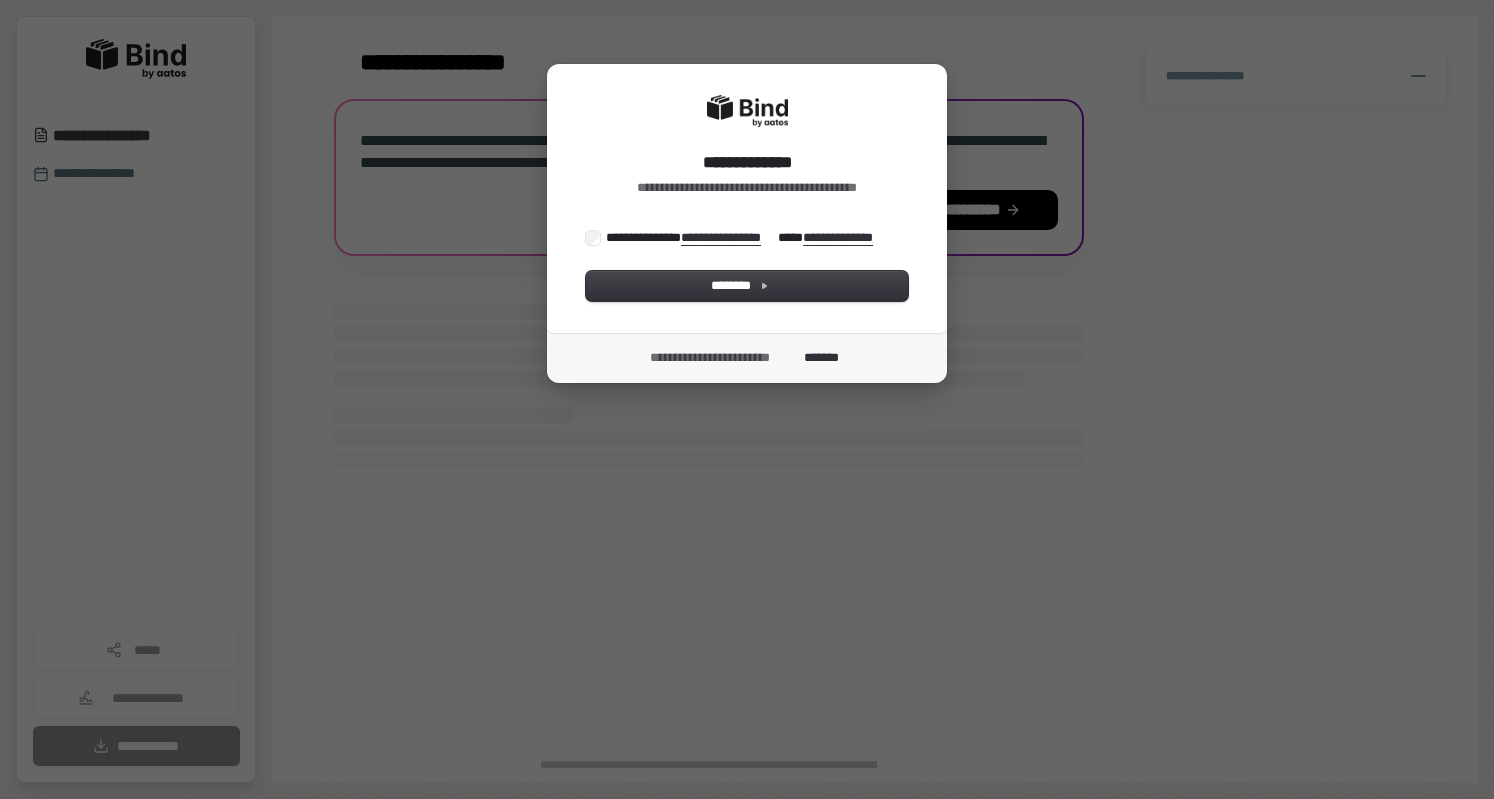 scroll, scrollTop: 0, scrollLeft: 0, axis: both 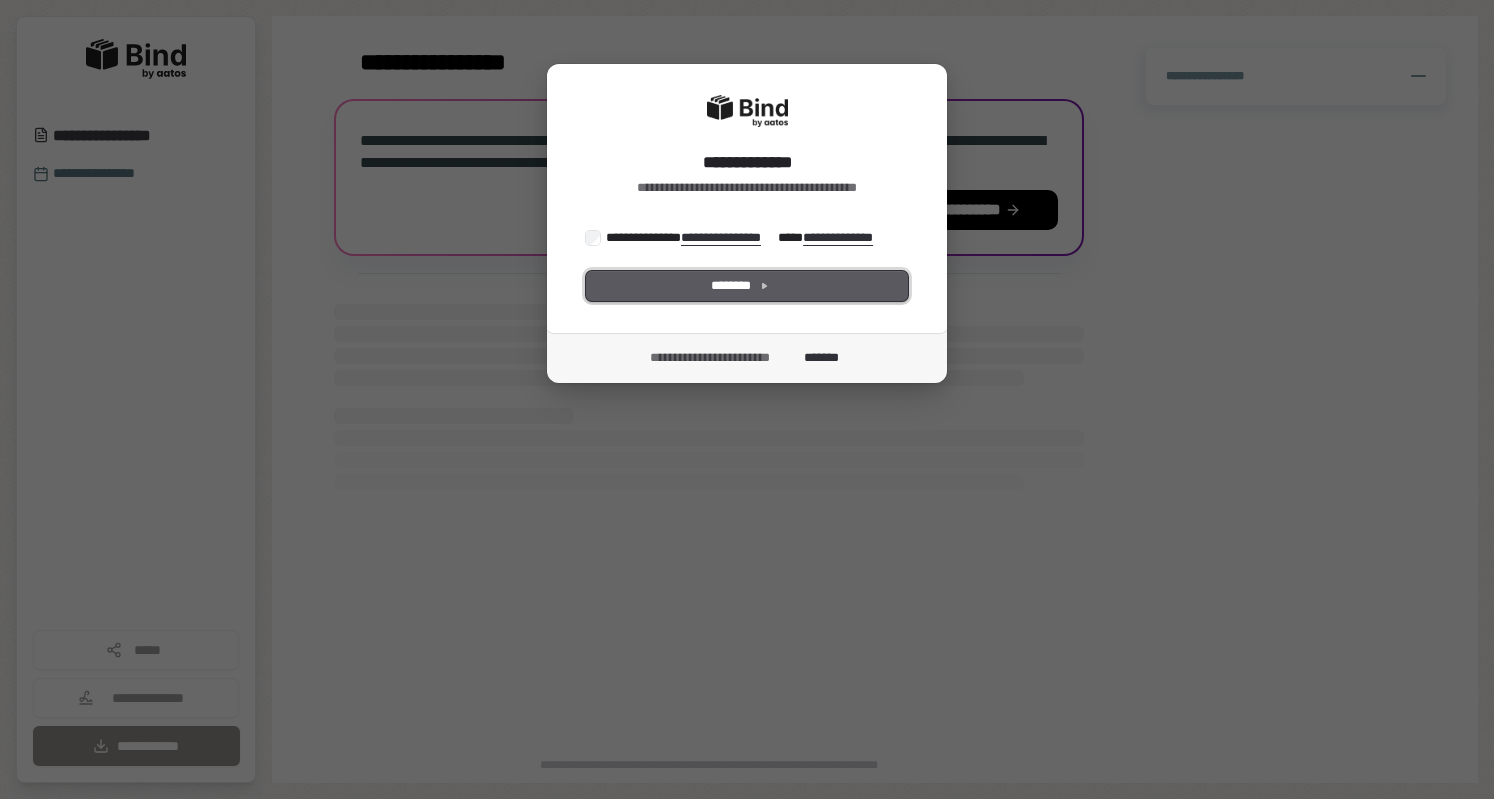 click on "********" at bounding box center (747, 286) 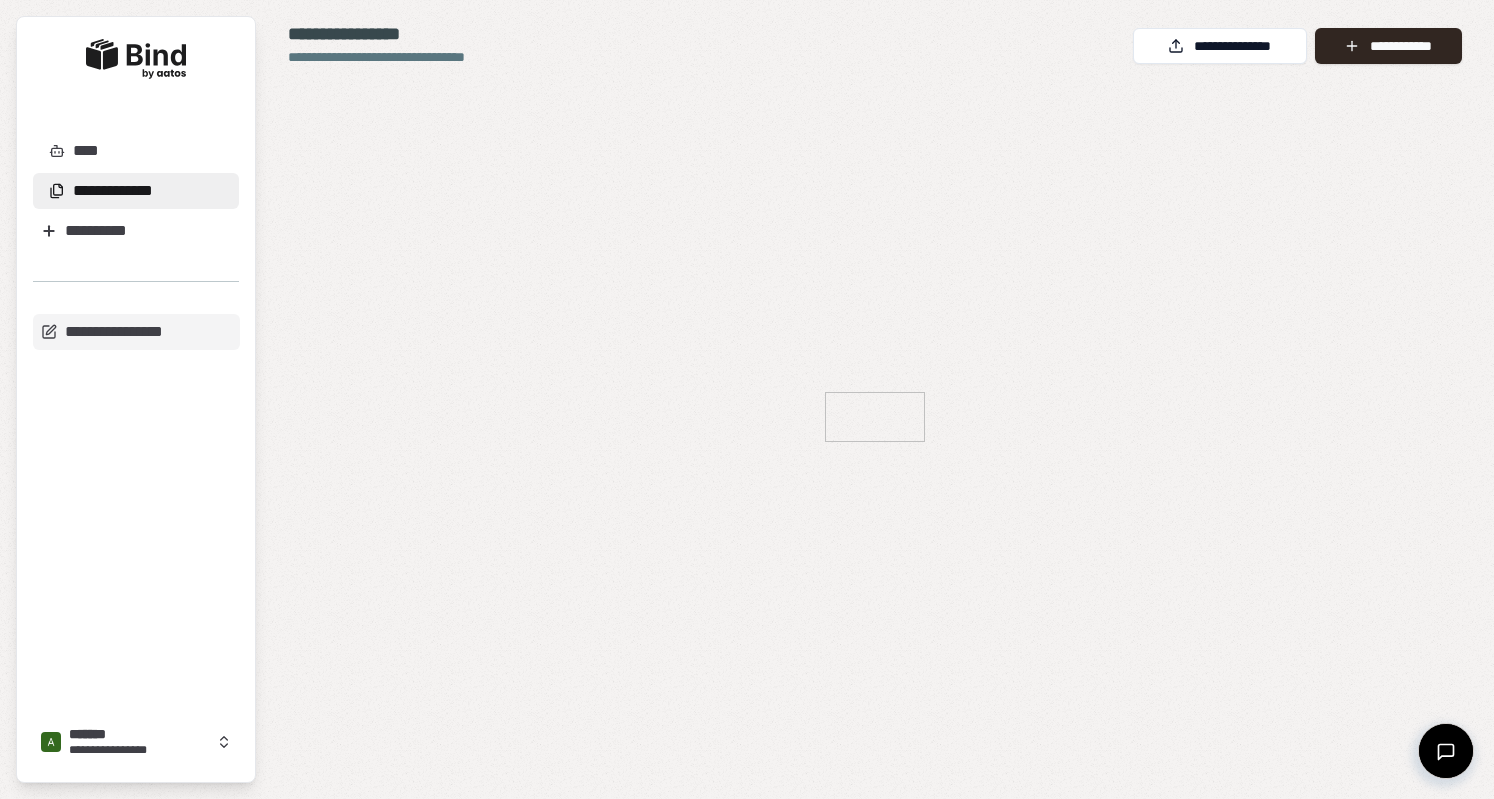 scroll, scrollTop: 0, scrollLeft: 0, axis: both 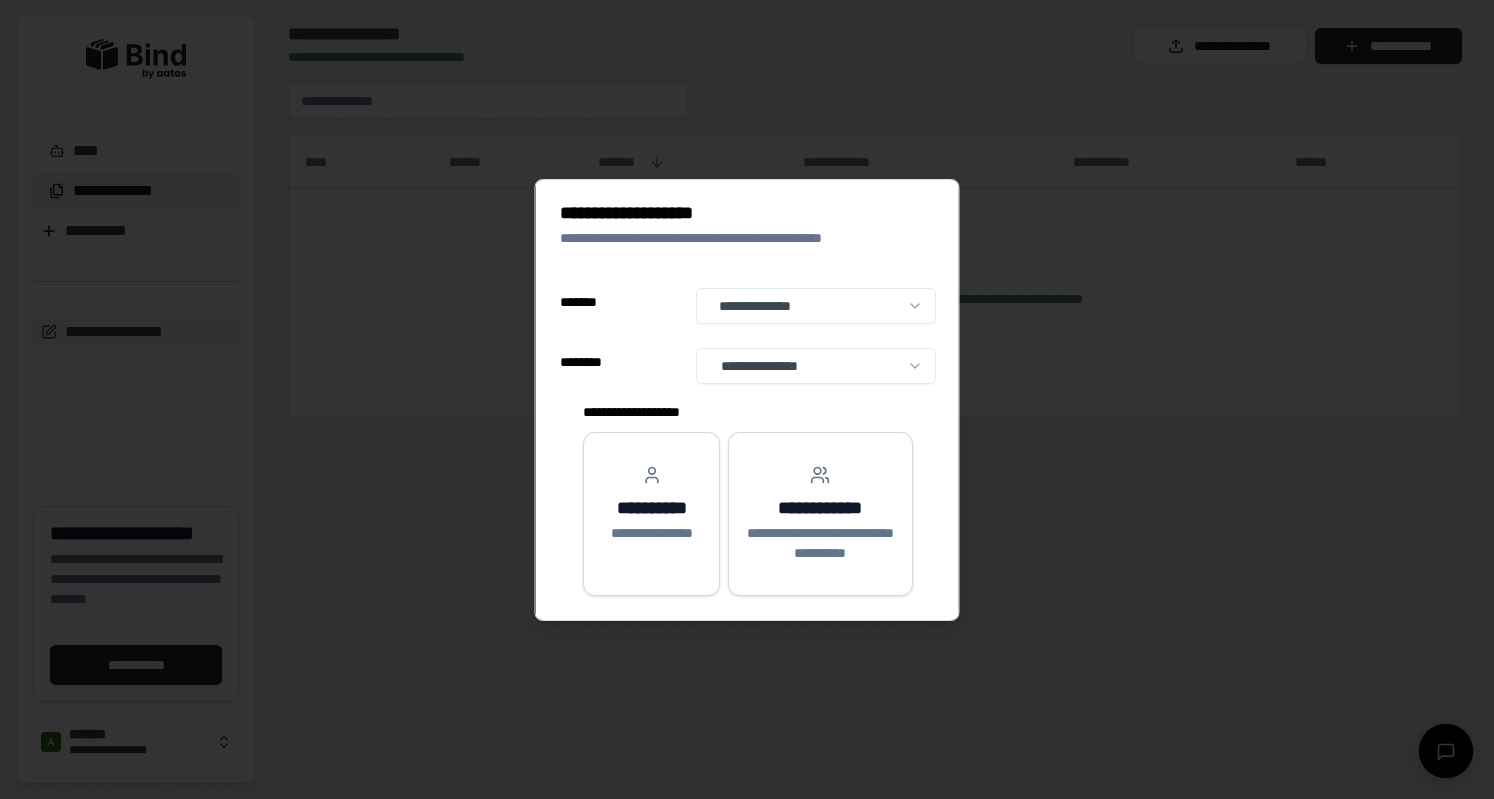 select on "******" 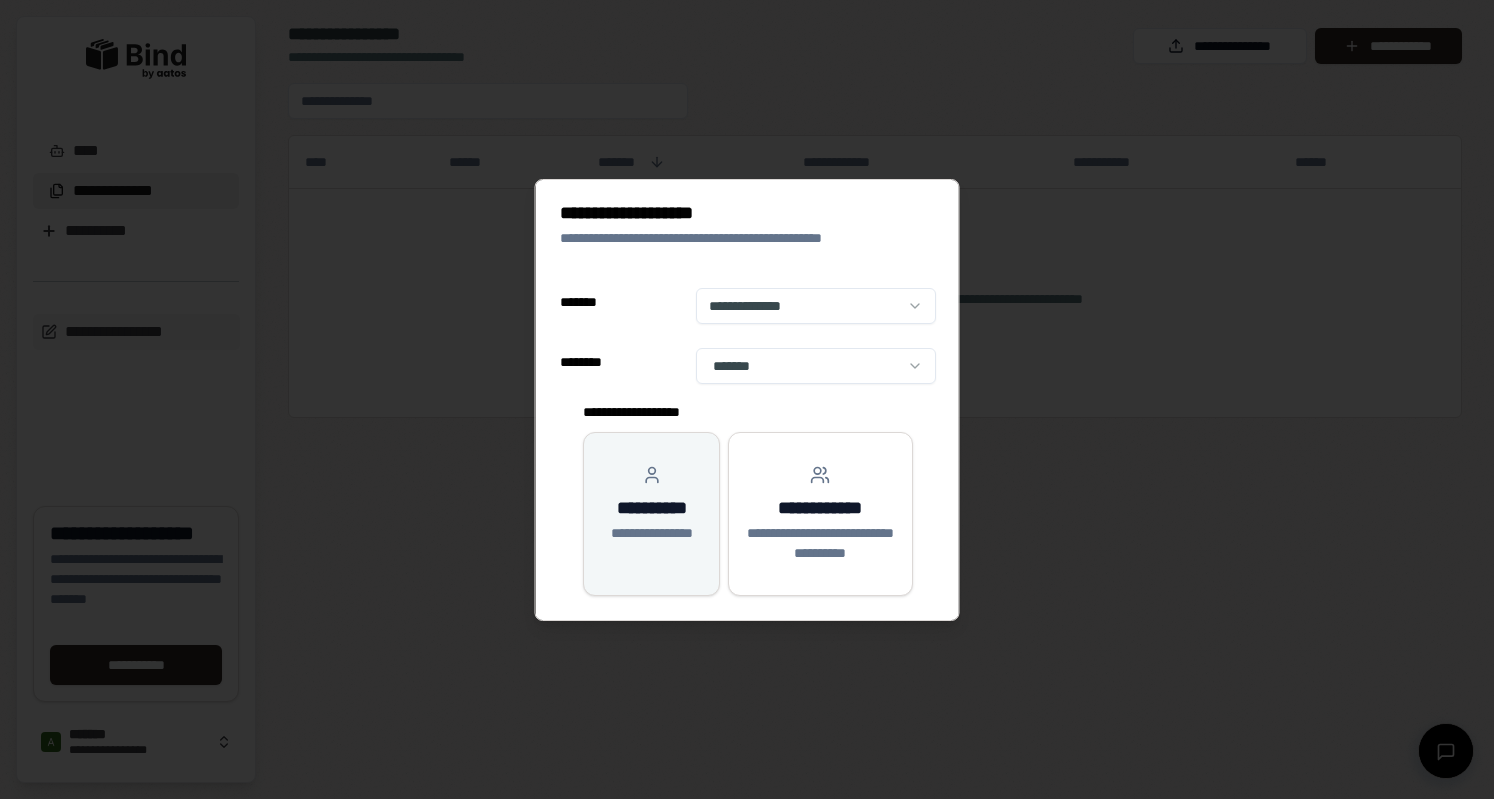 click on "**********" at bounding box center (651, 508) 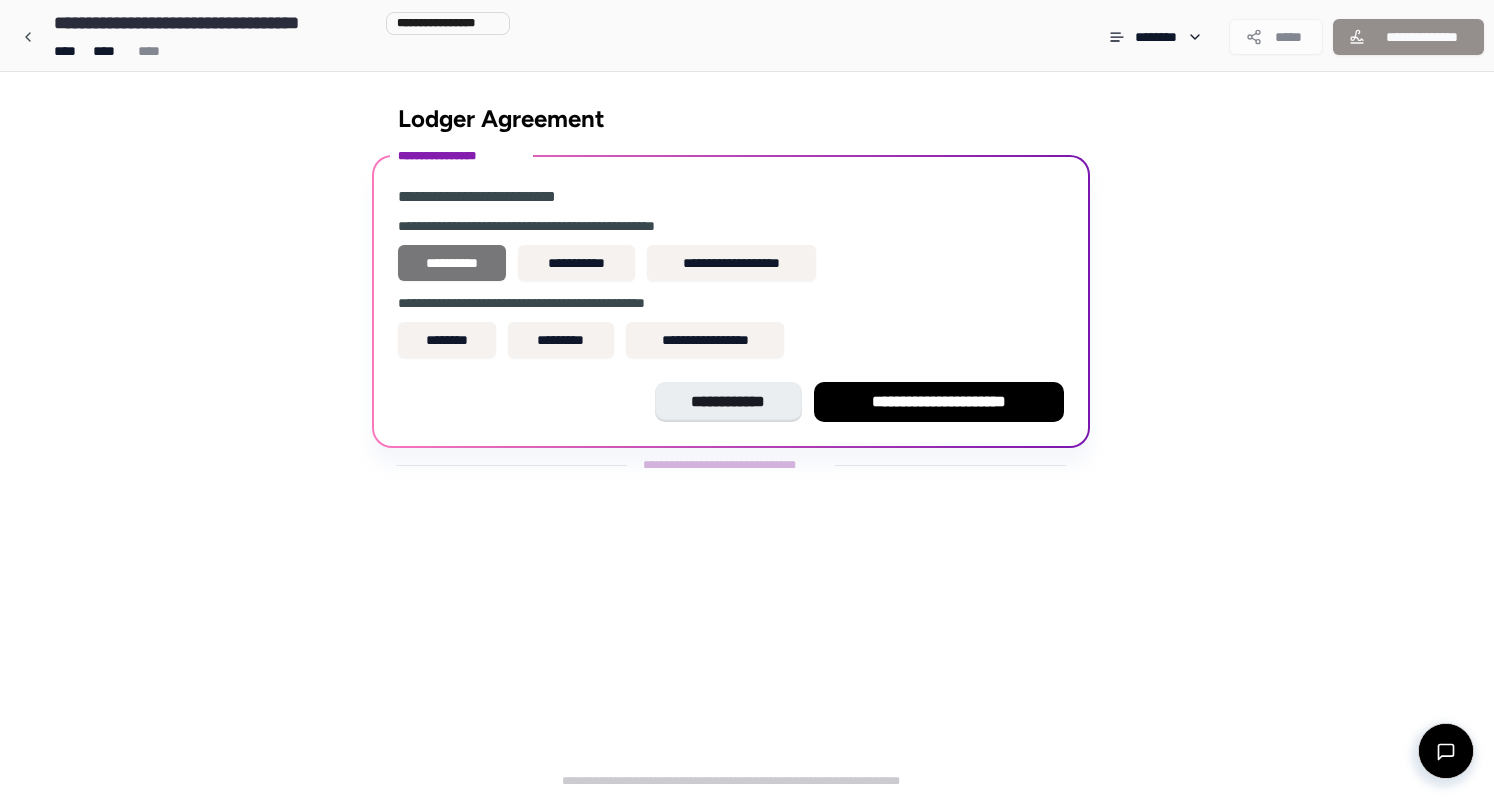 click on "**********" at bounding box center (452, 263) 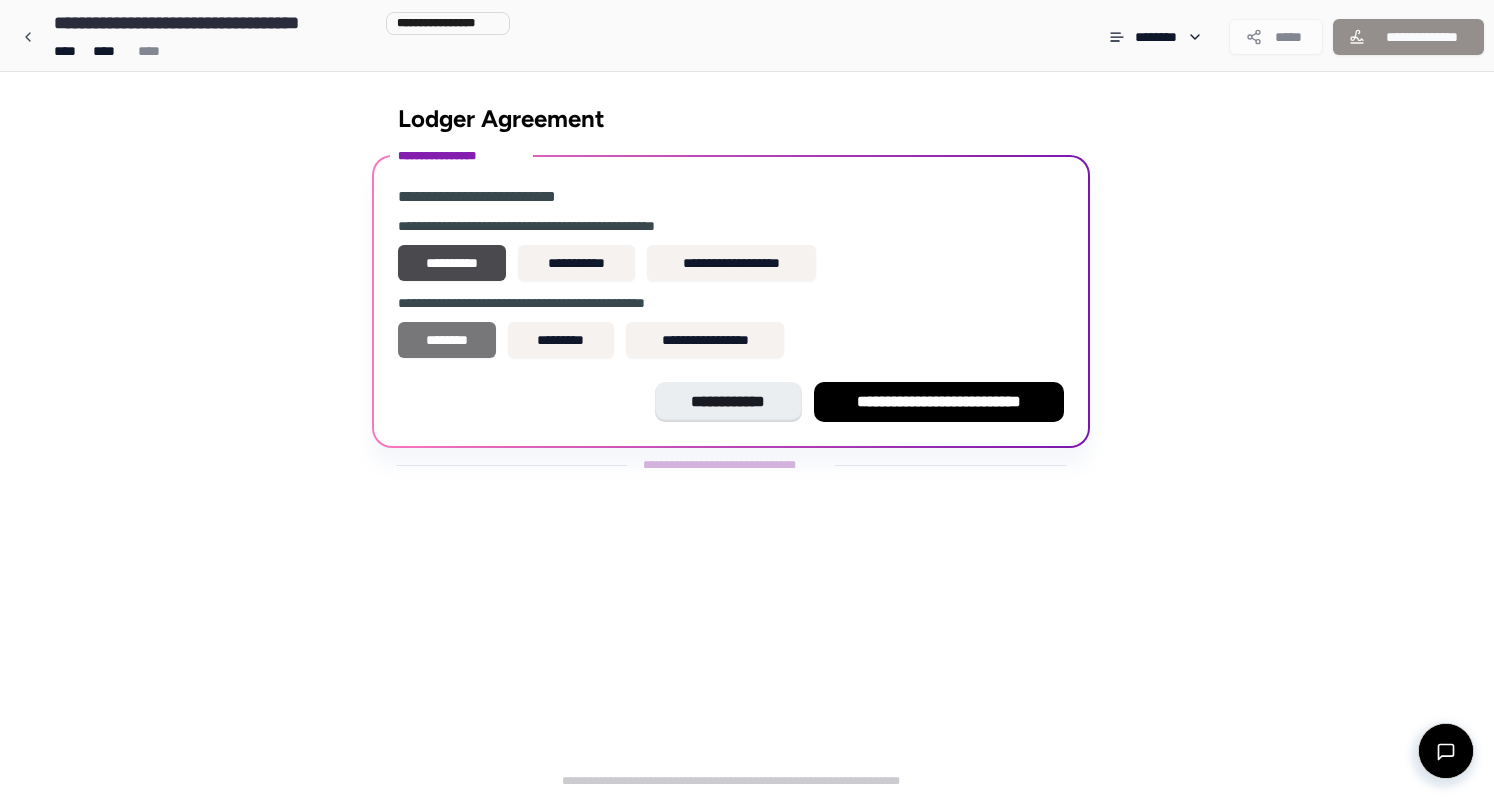 click on "********" at bounding box center [447, 340] 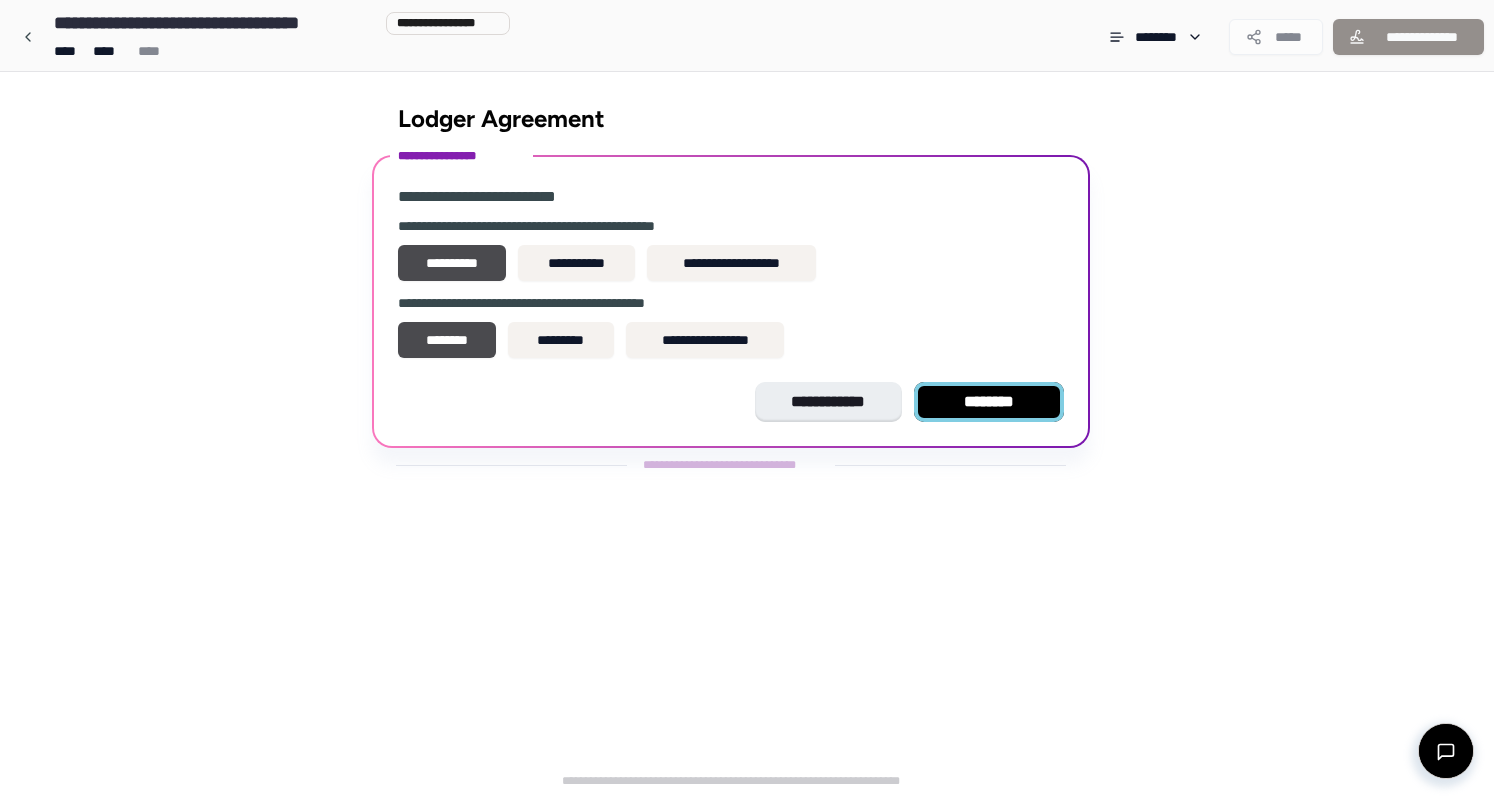 click on "********" at bounding box center (989, 402) 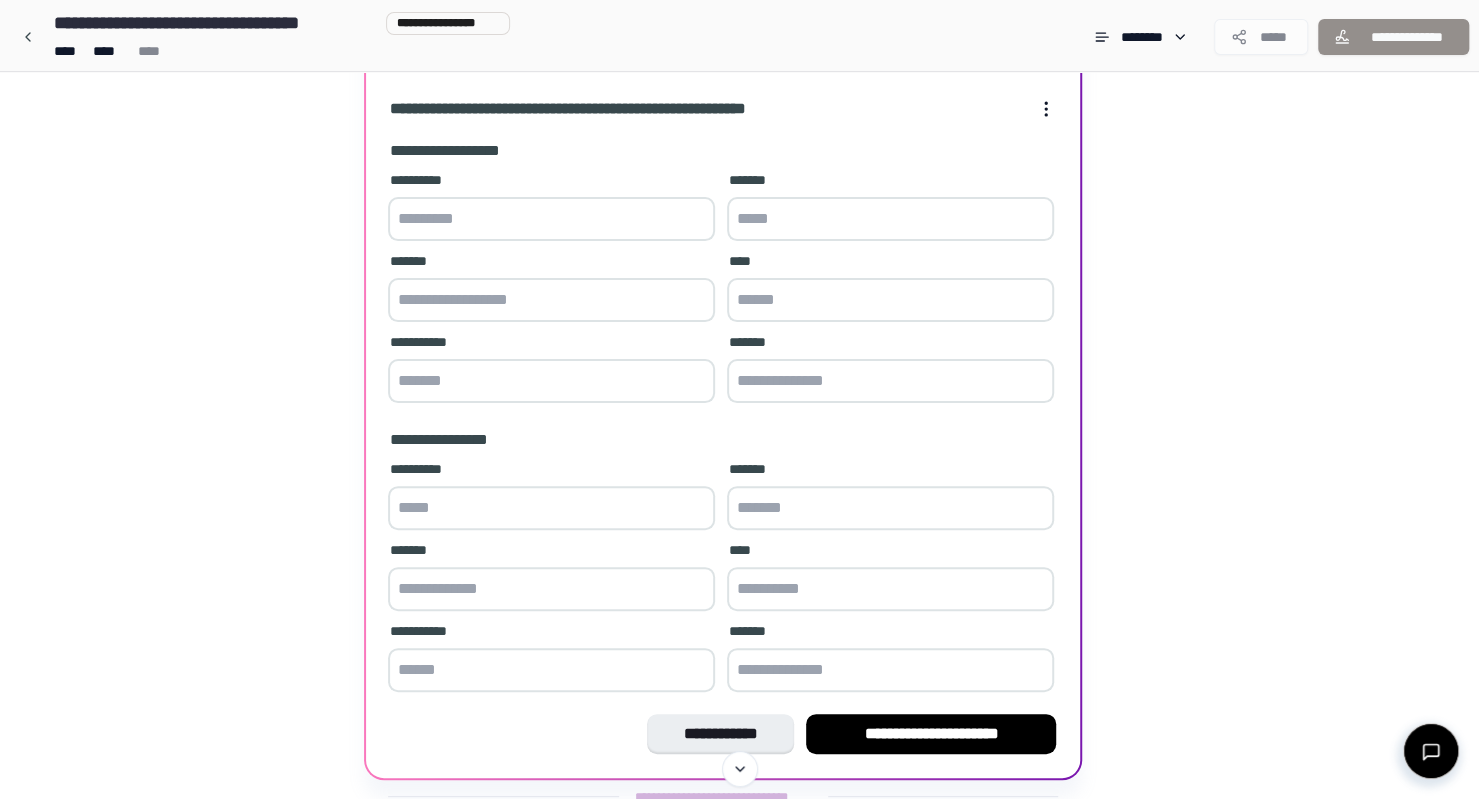 scroll, scrollTop: 128, scrollLeft: 0, axis: vertical 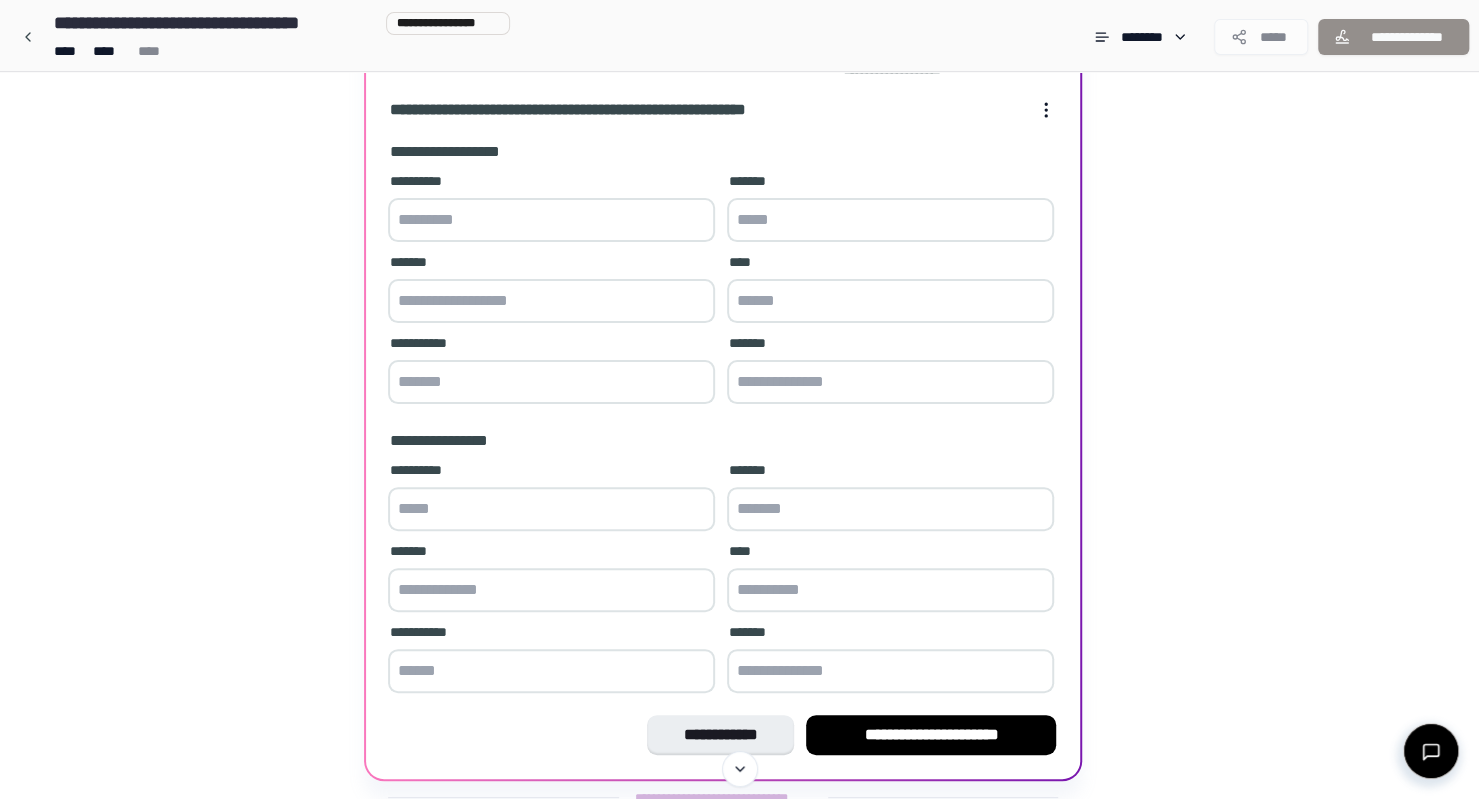 click at bounding box center (551, 220) 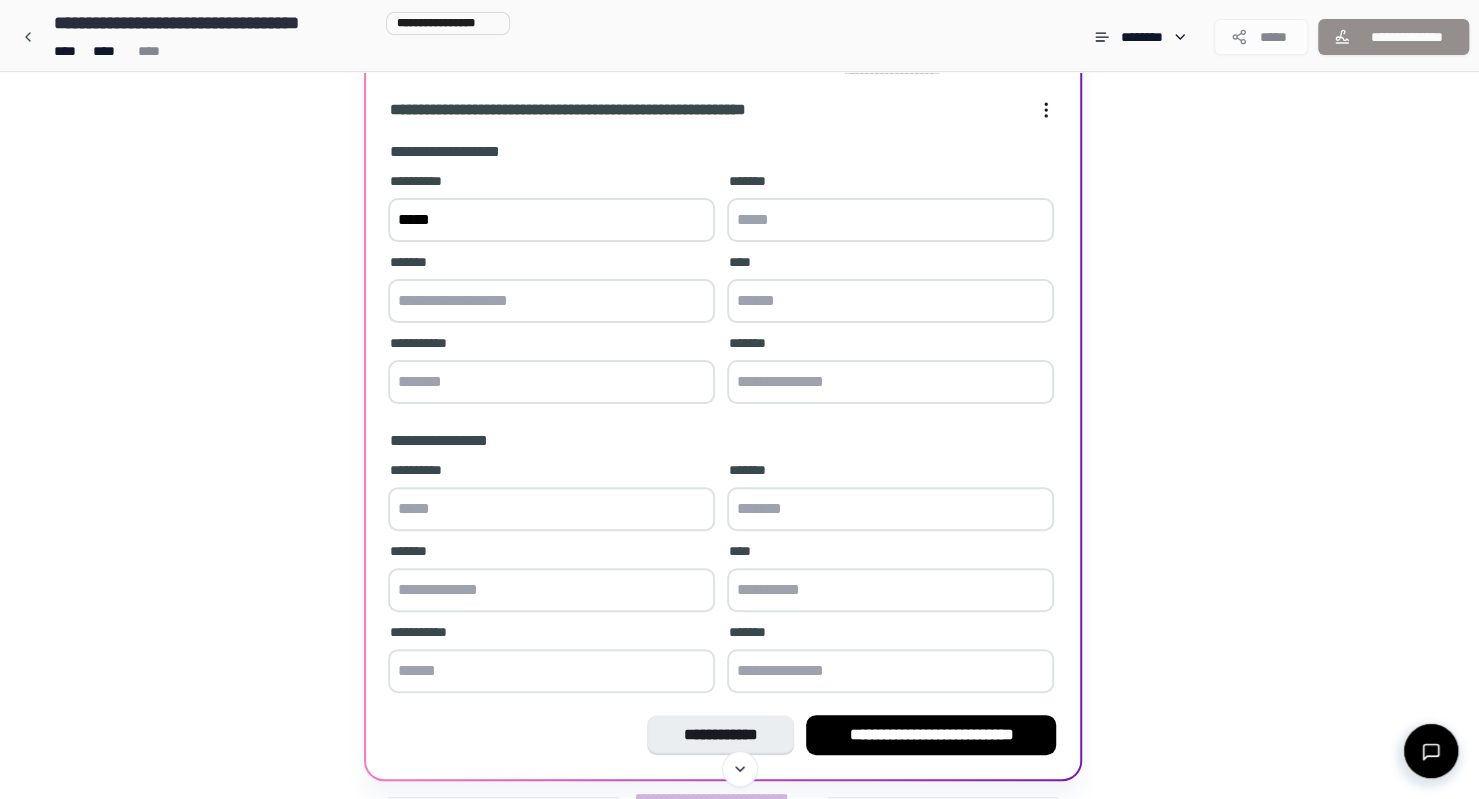 type on "*****" 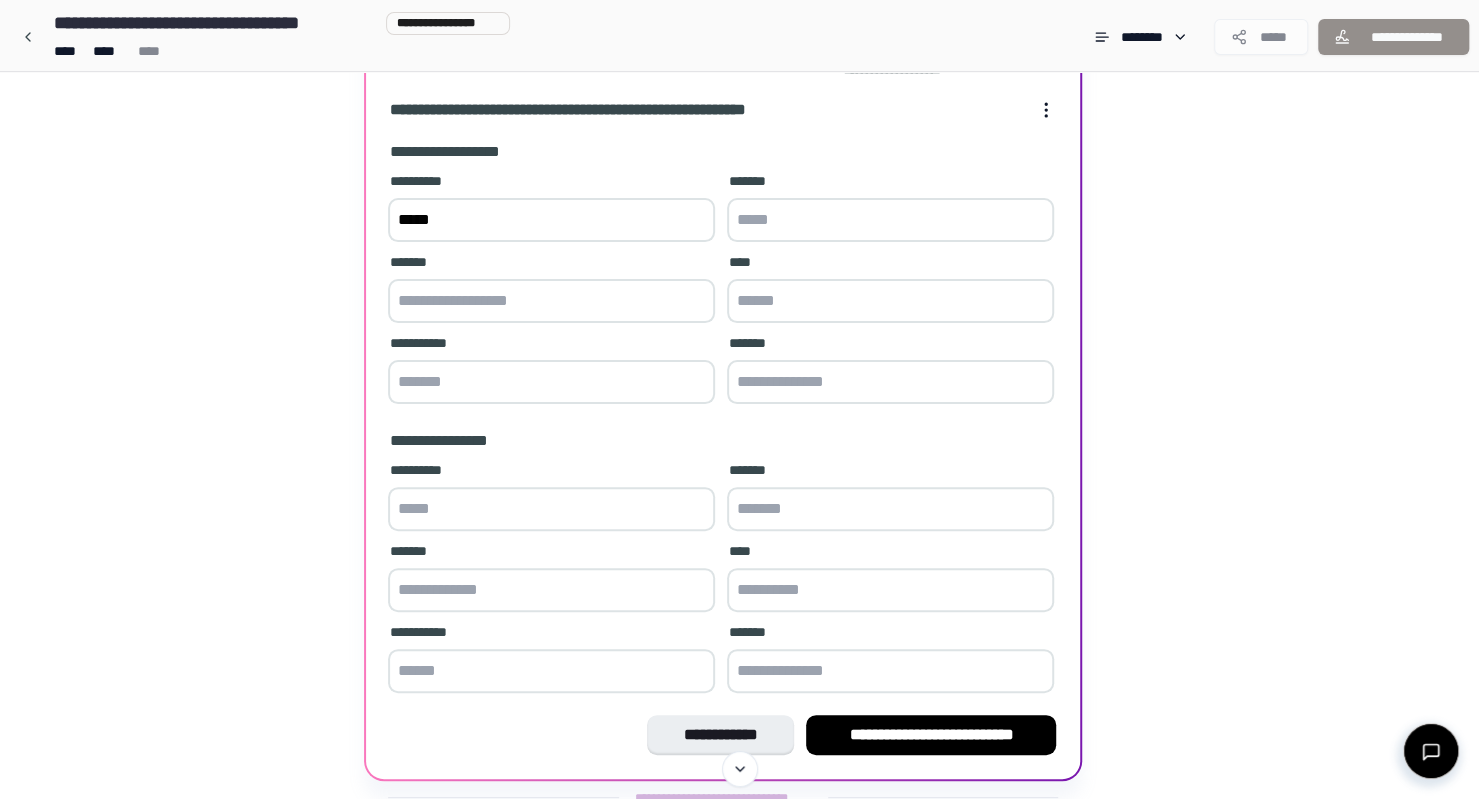 type on "*" 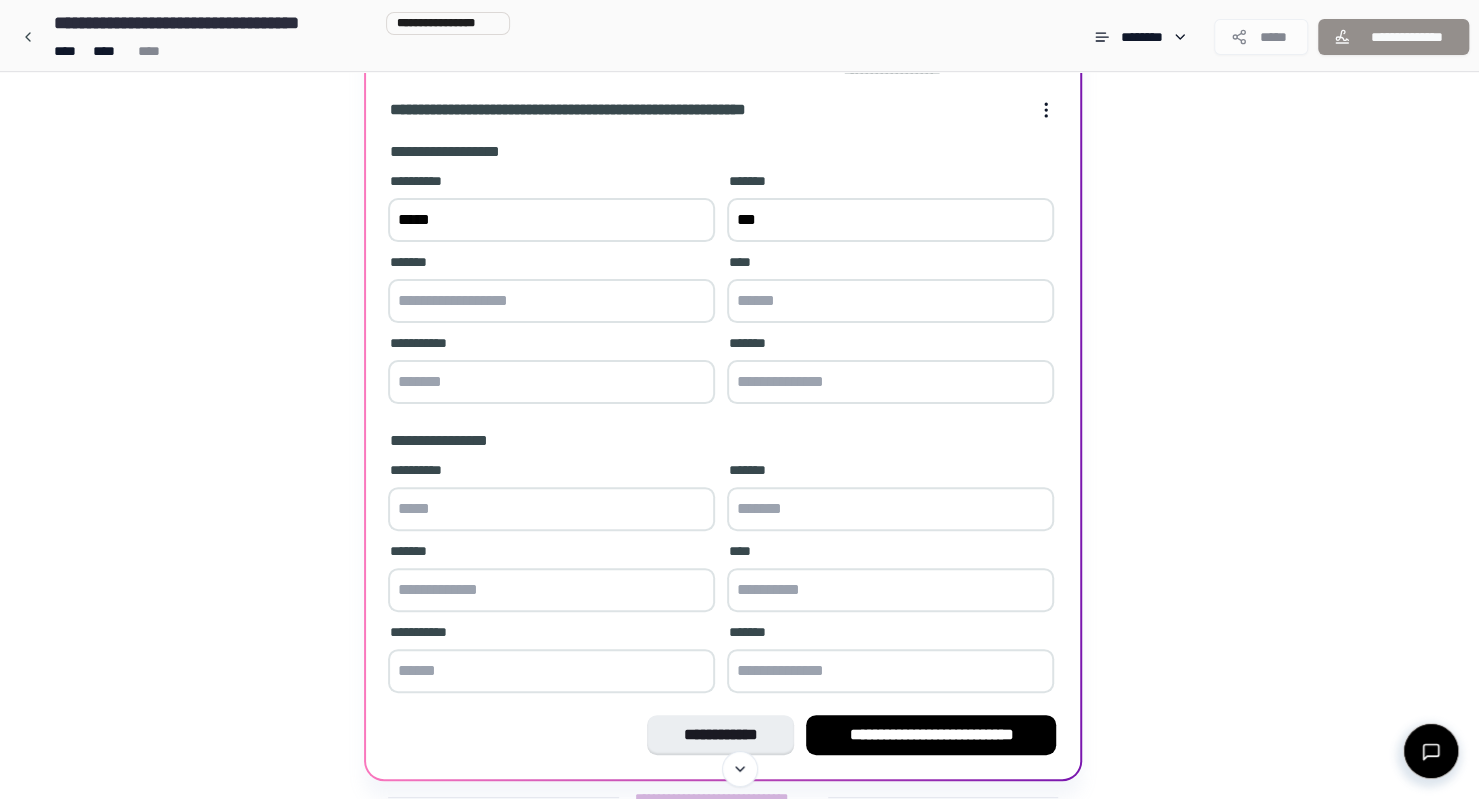 type on "***" 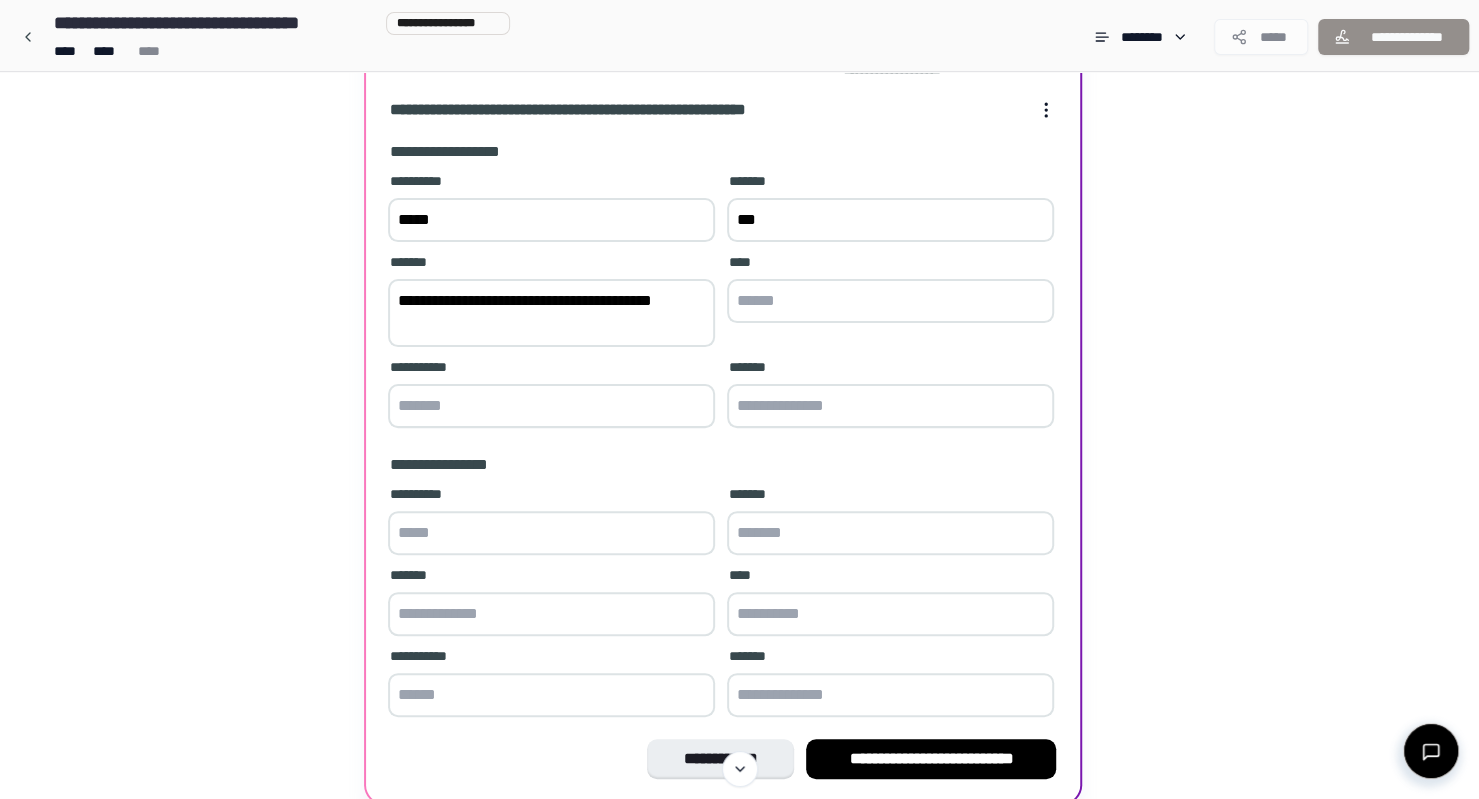 type on "**********" 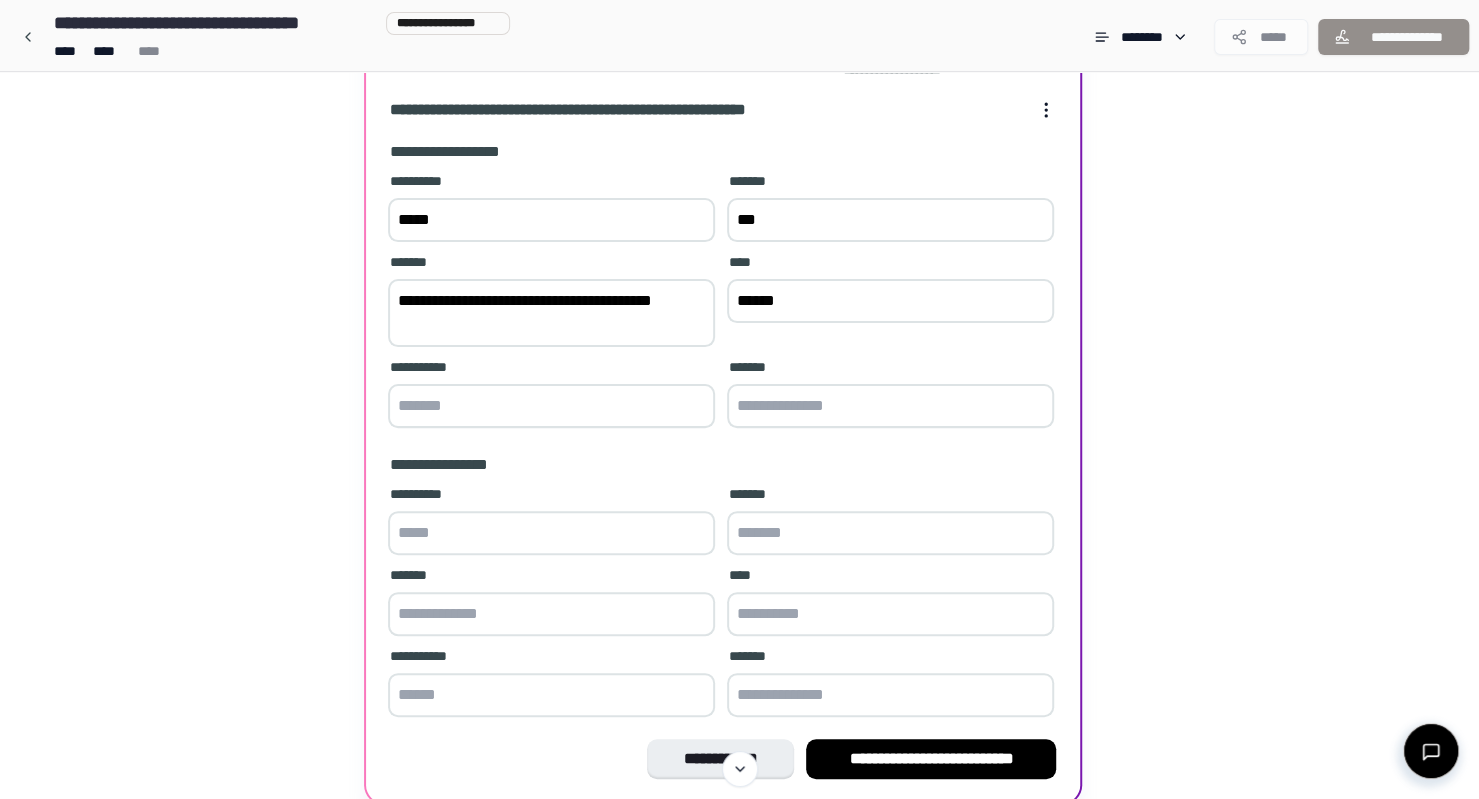 type on "******" 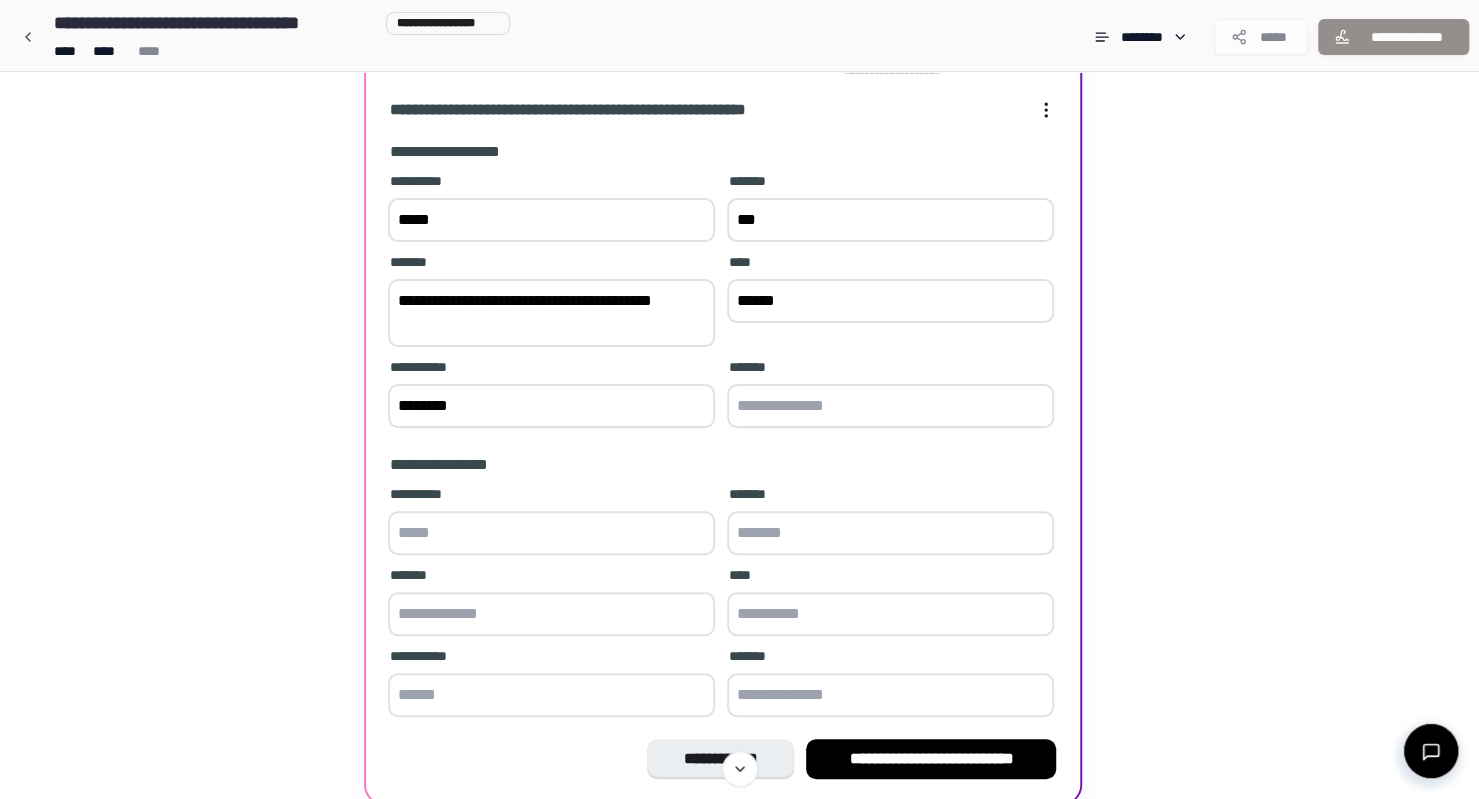 type on "********" 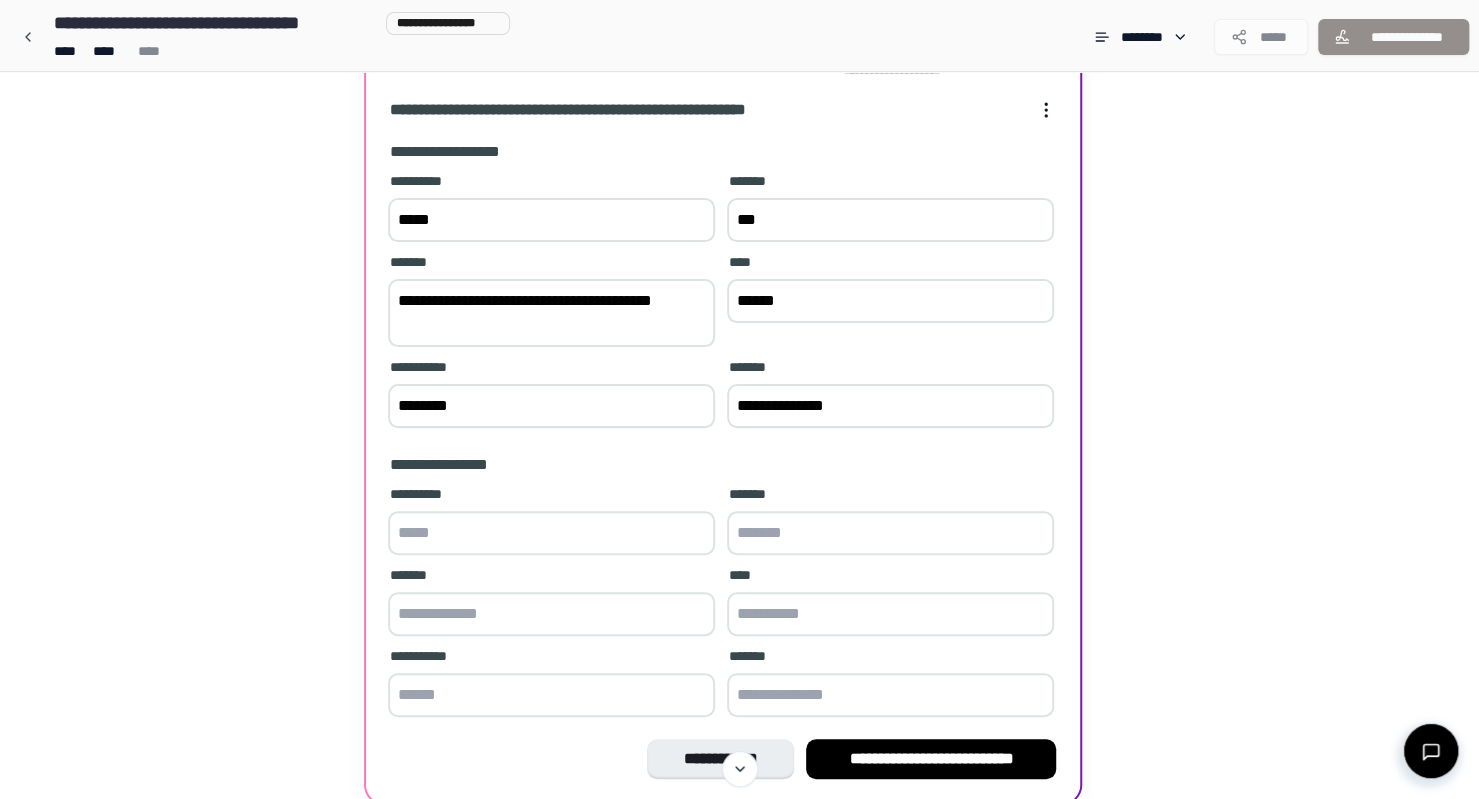 type on "**********" 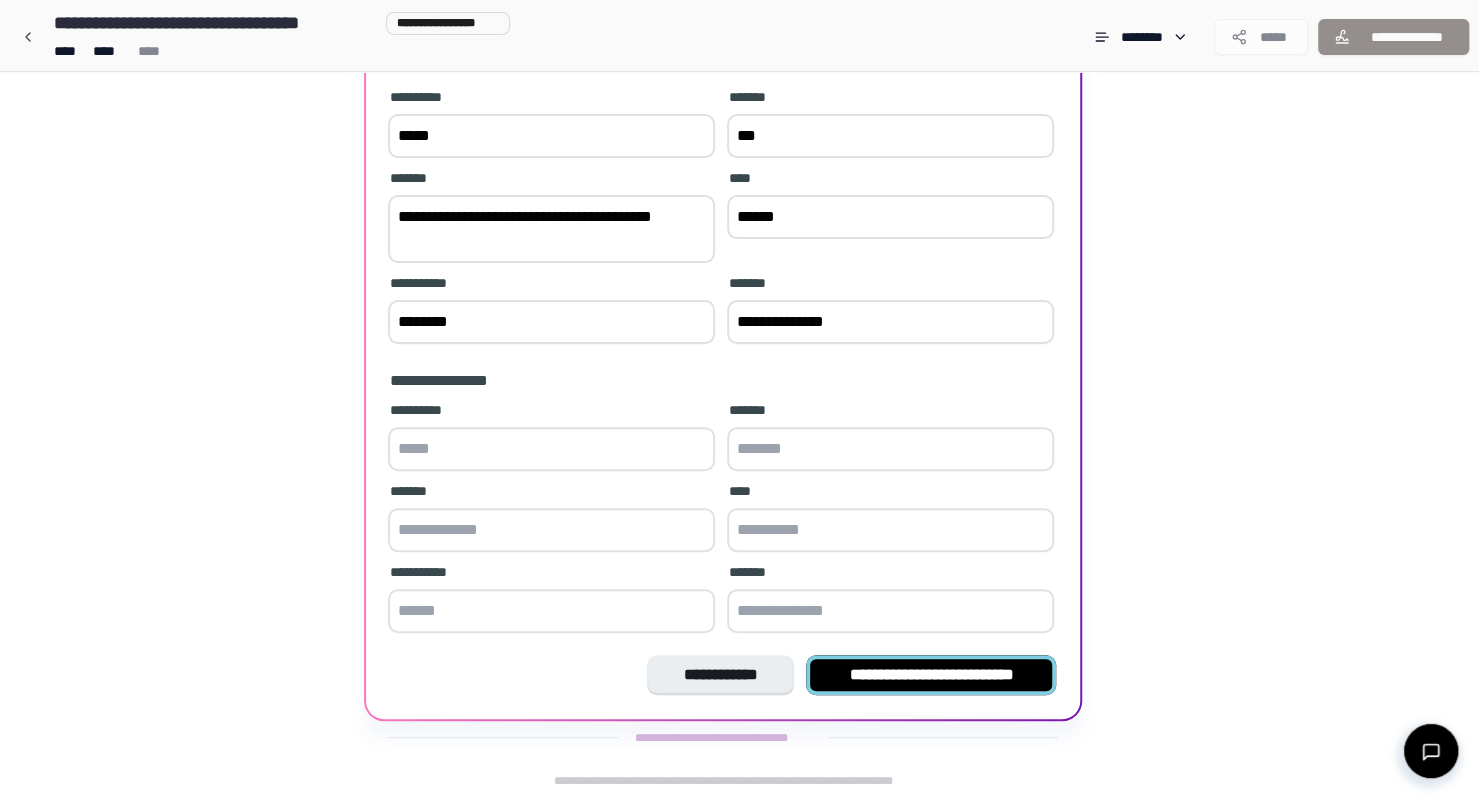 click on "**********" at bounding box center (931, 675) 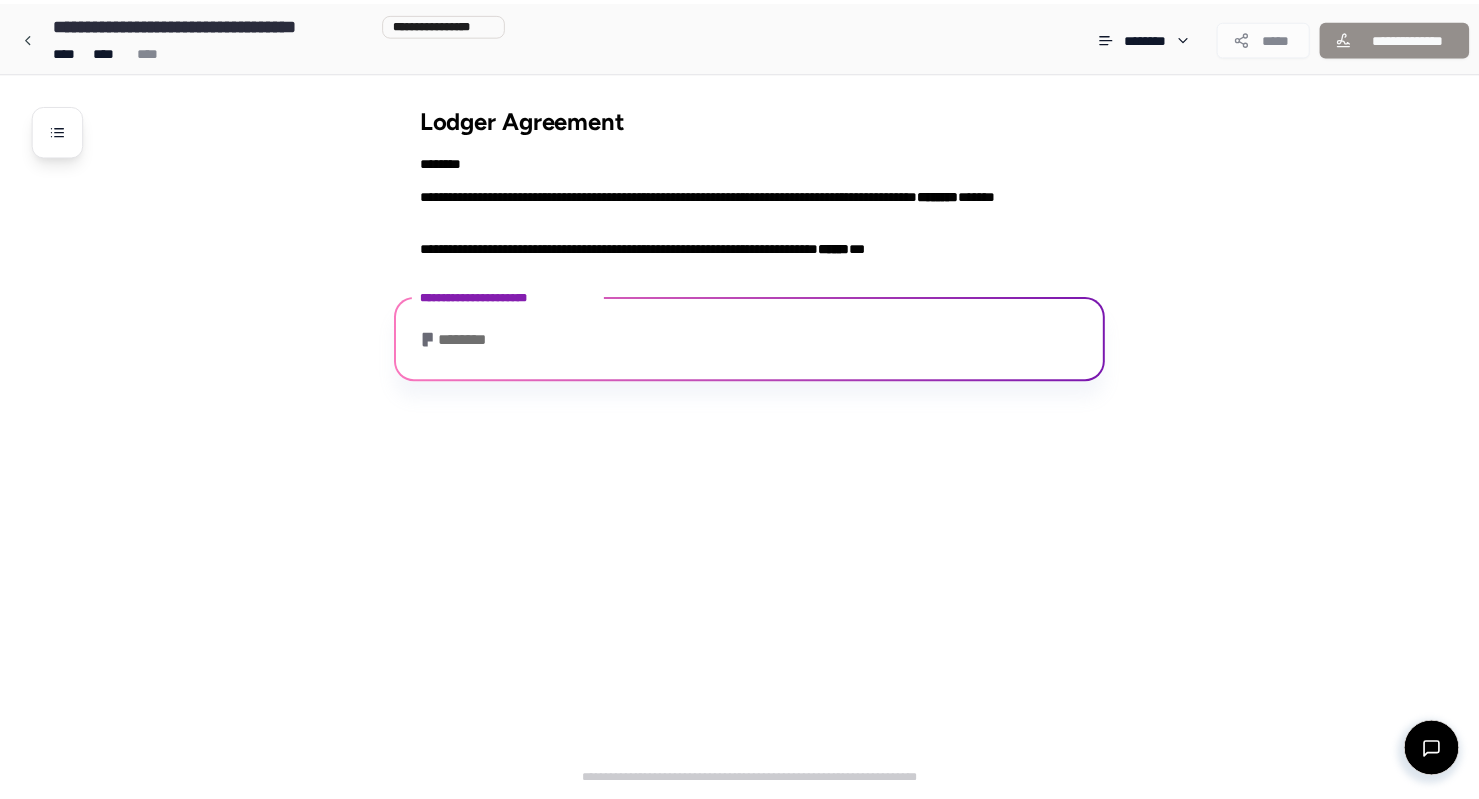 scroll, scrollTop: 122, scrollLeft: 0, axis: vertical 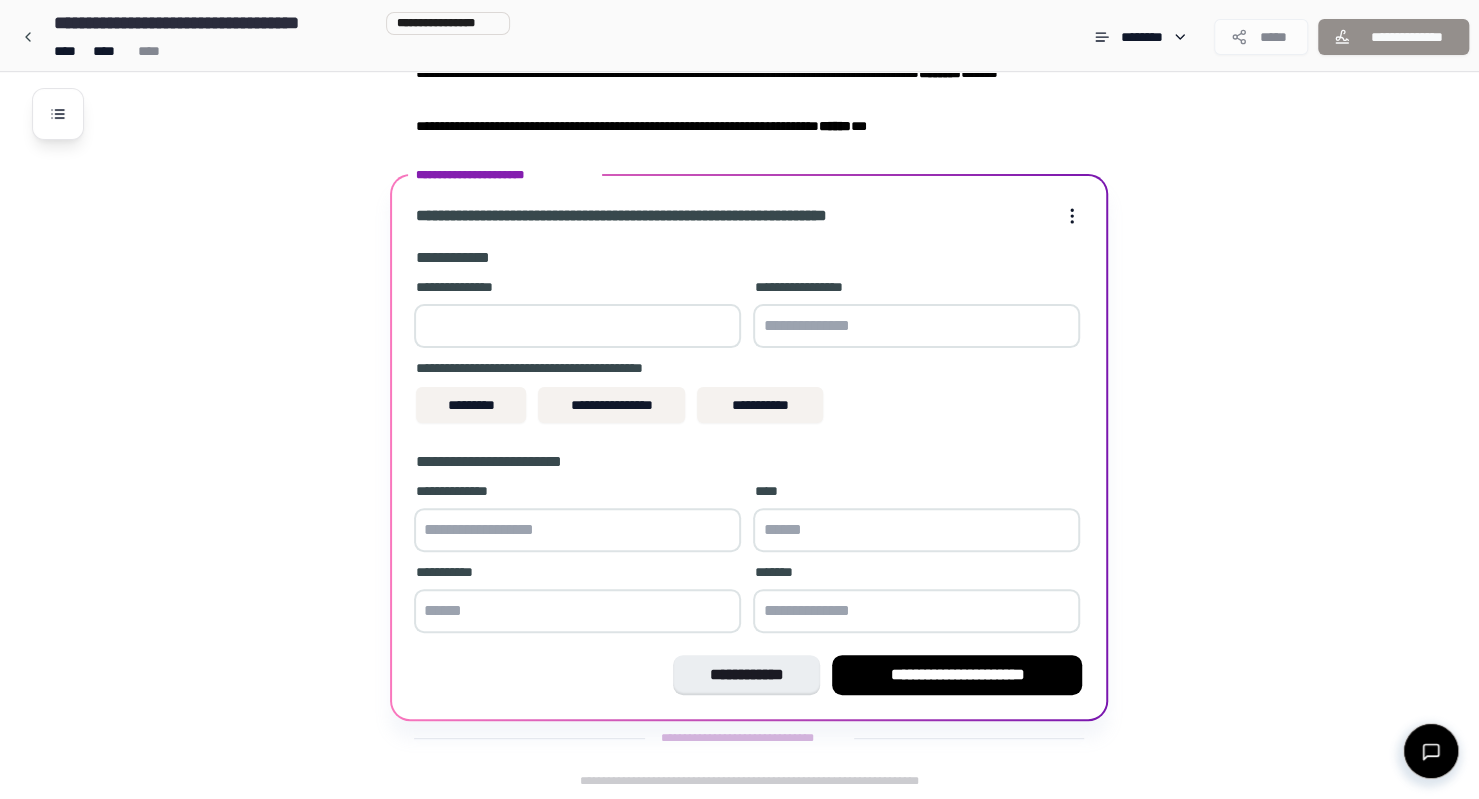 click at bounding box center [577, 326] 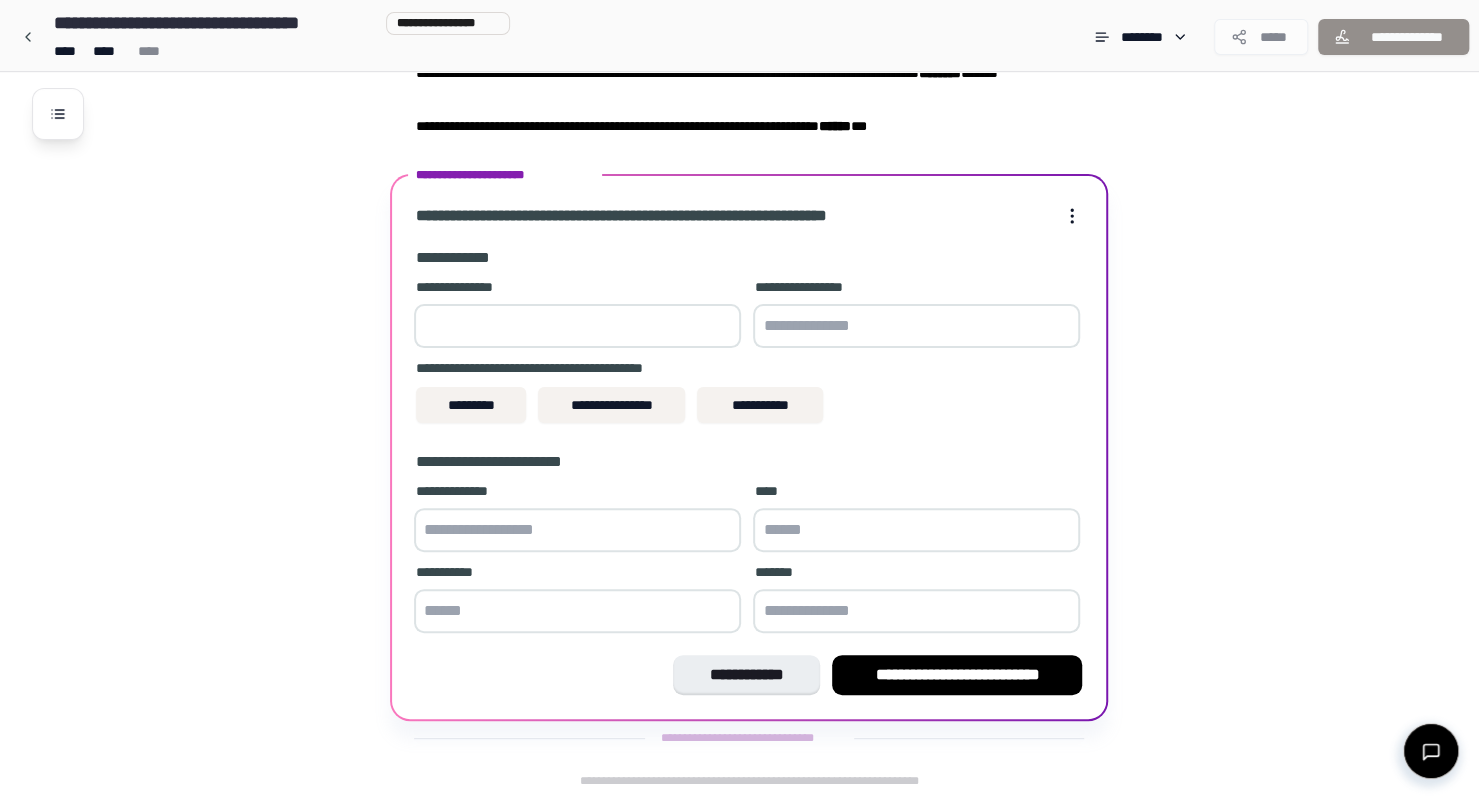 type on "*" 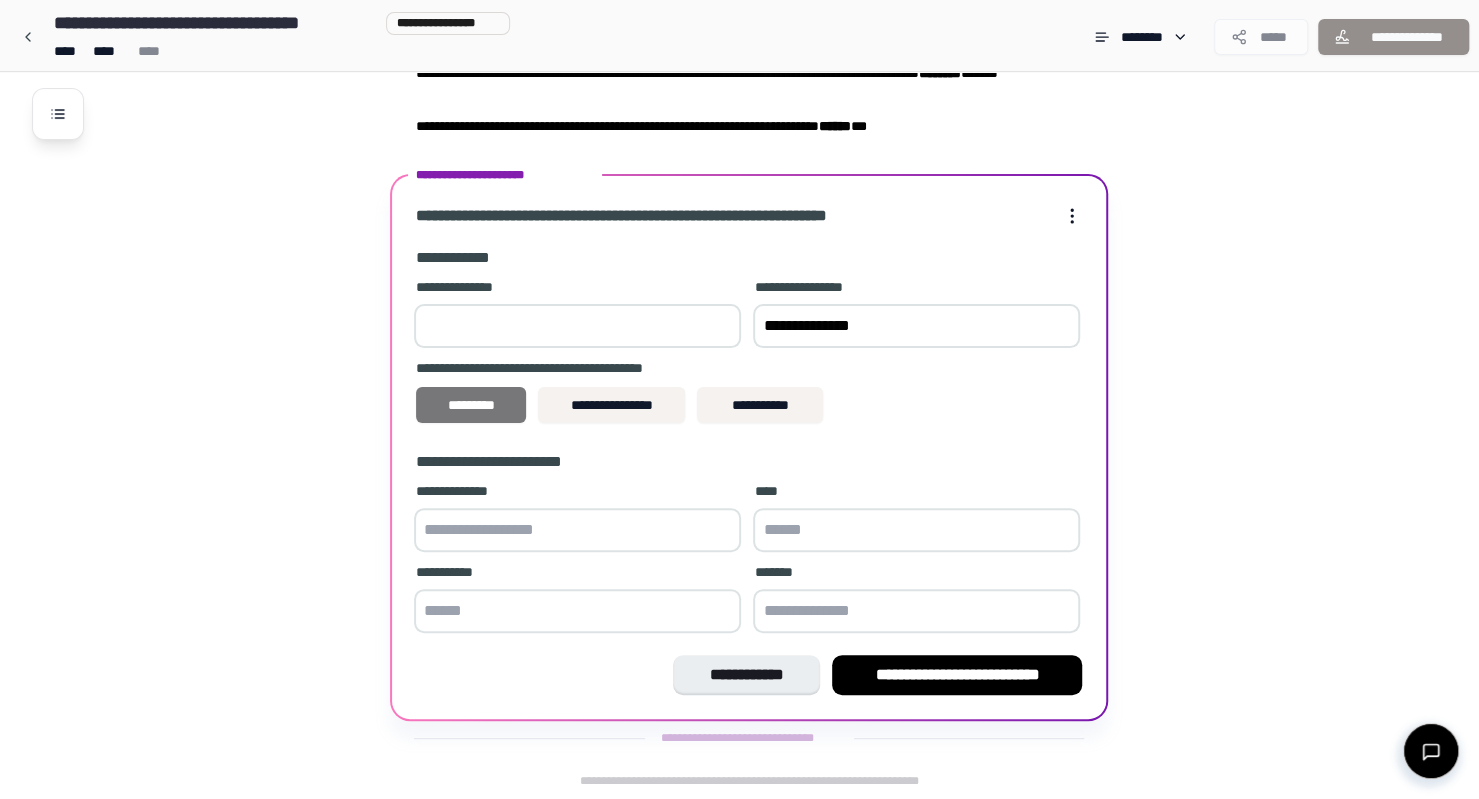 type on "**********" 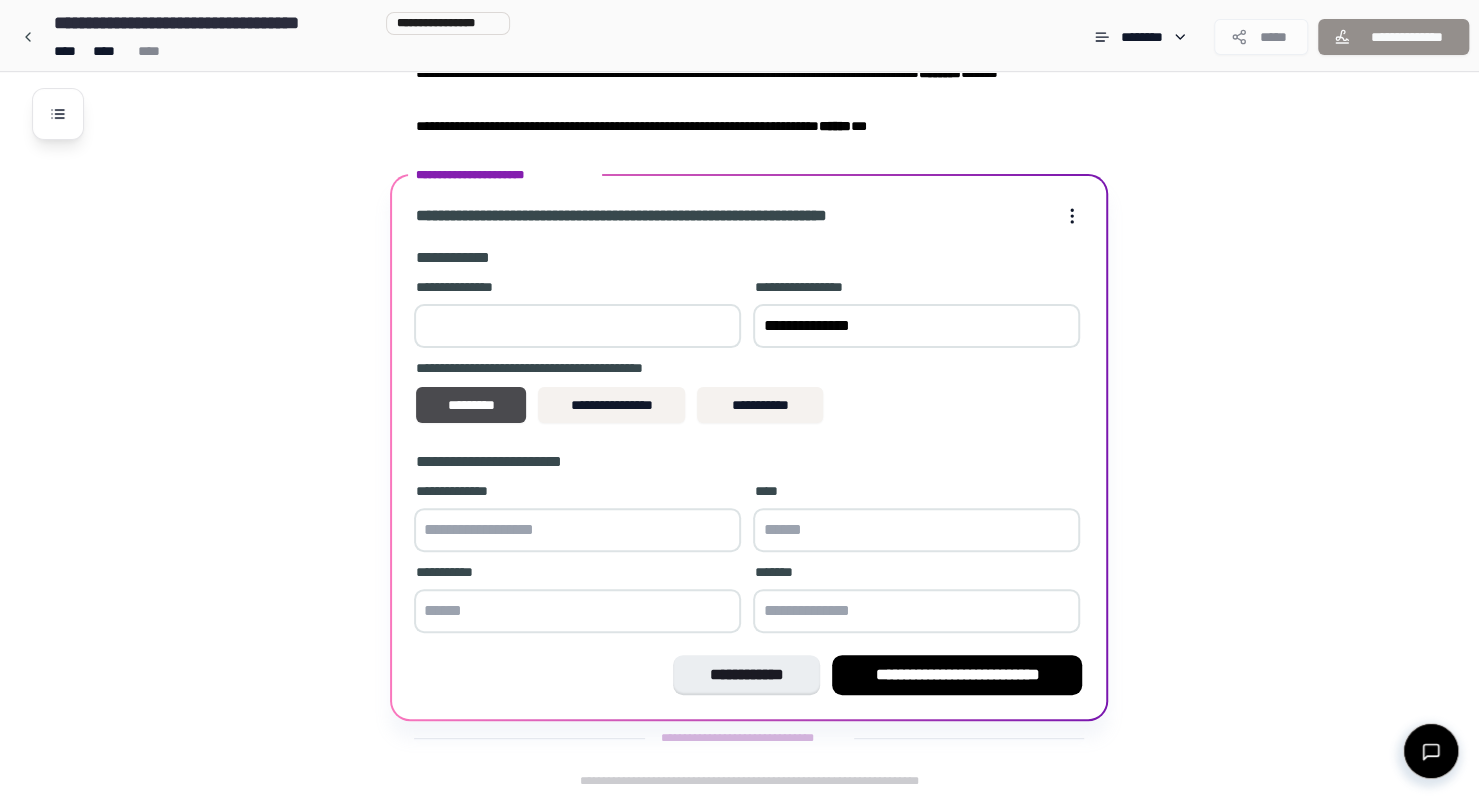 click at bounding box center (577, 530) 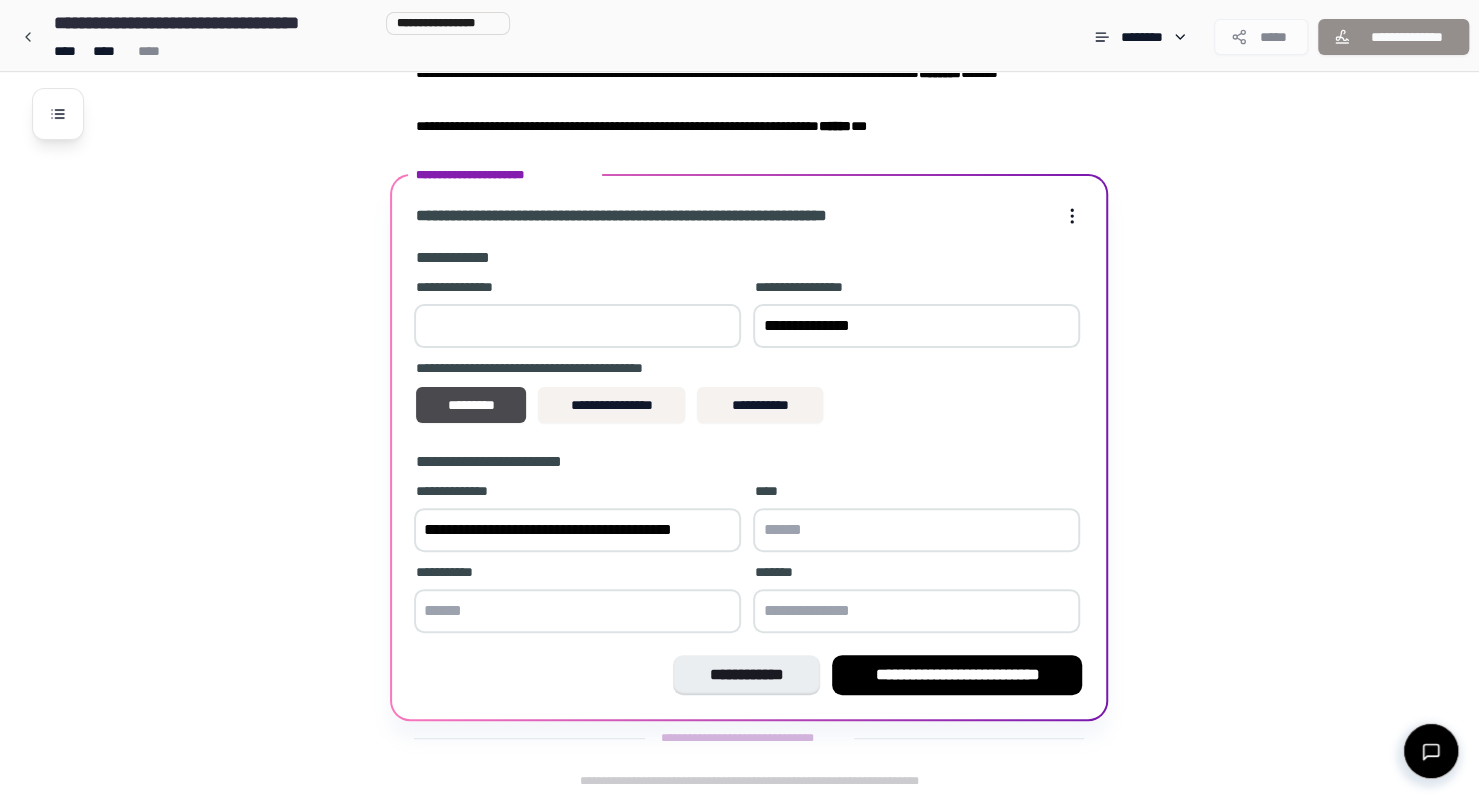 scroll, scrollTop: 146, scrollLeft: 0, axis: vertical 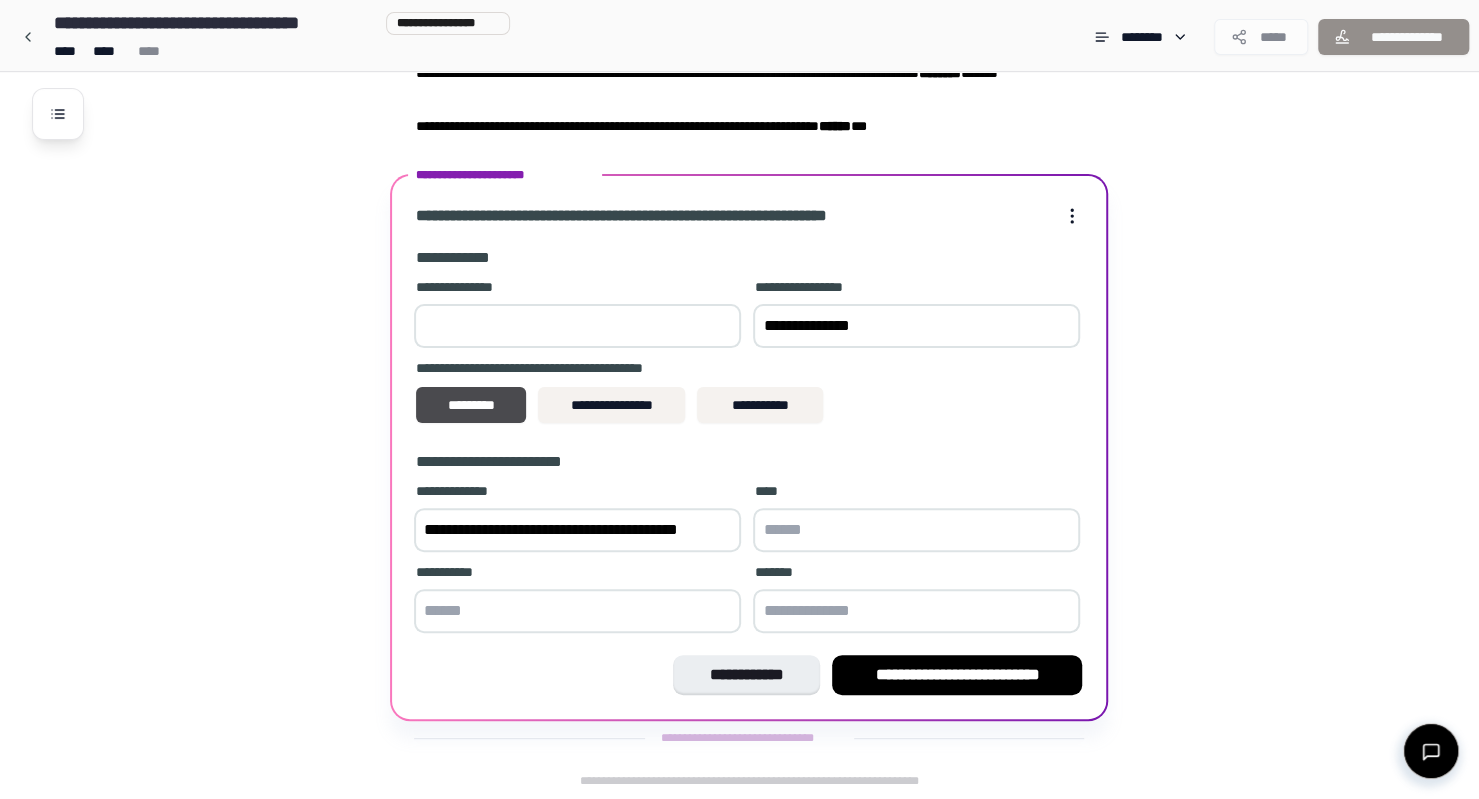 type on "**********" 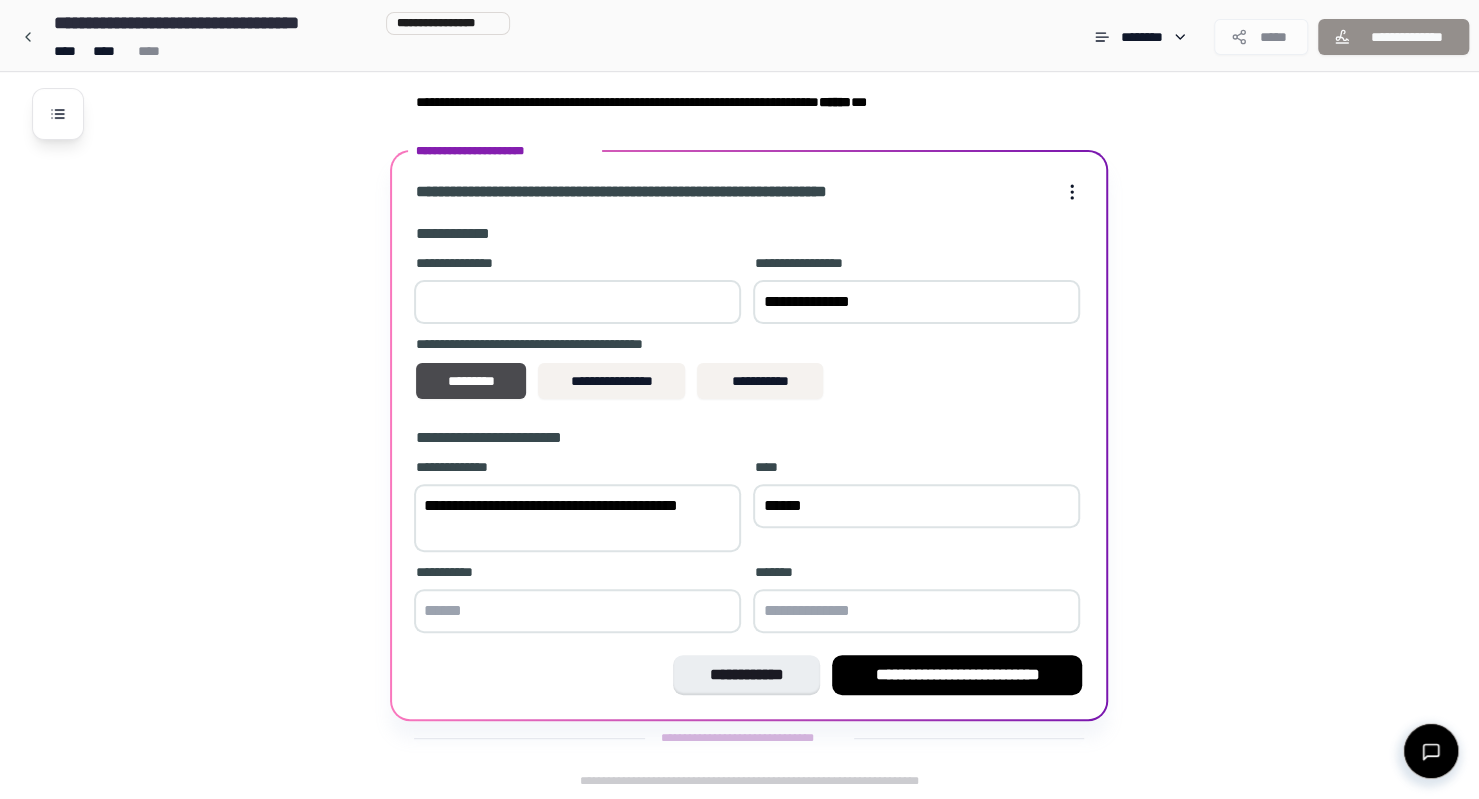 type on "******" 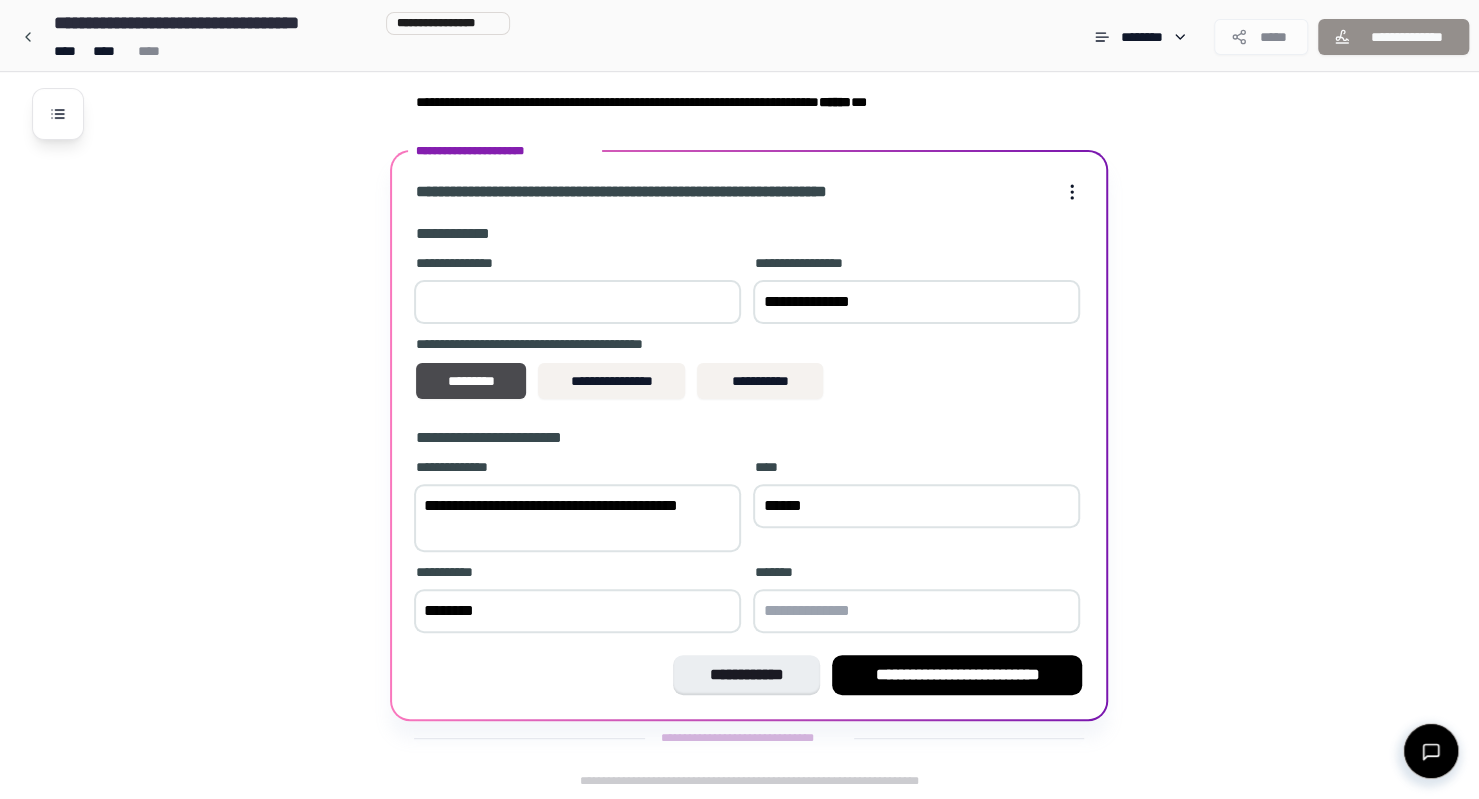 type on "********" 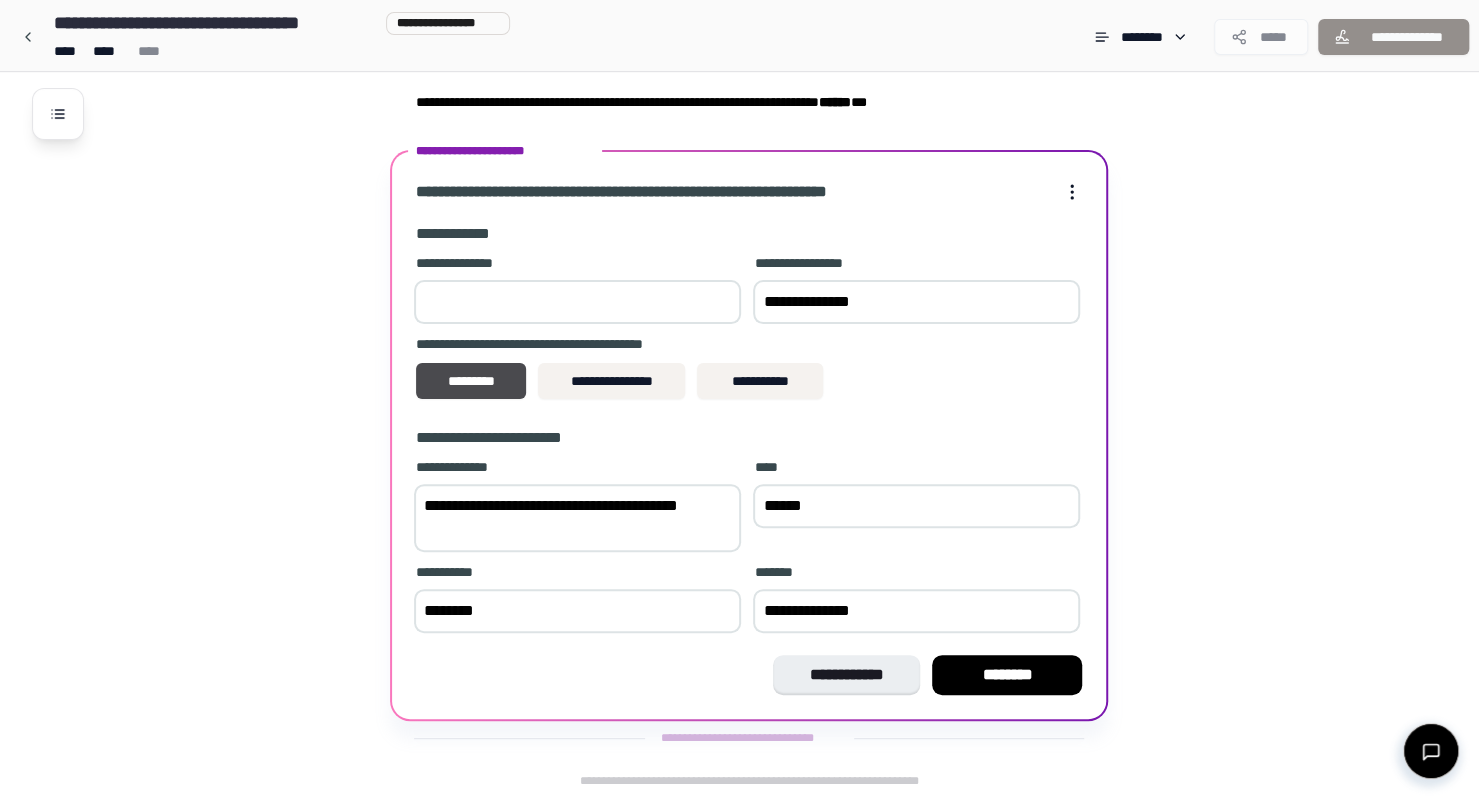 type on "**********" 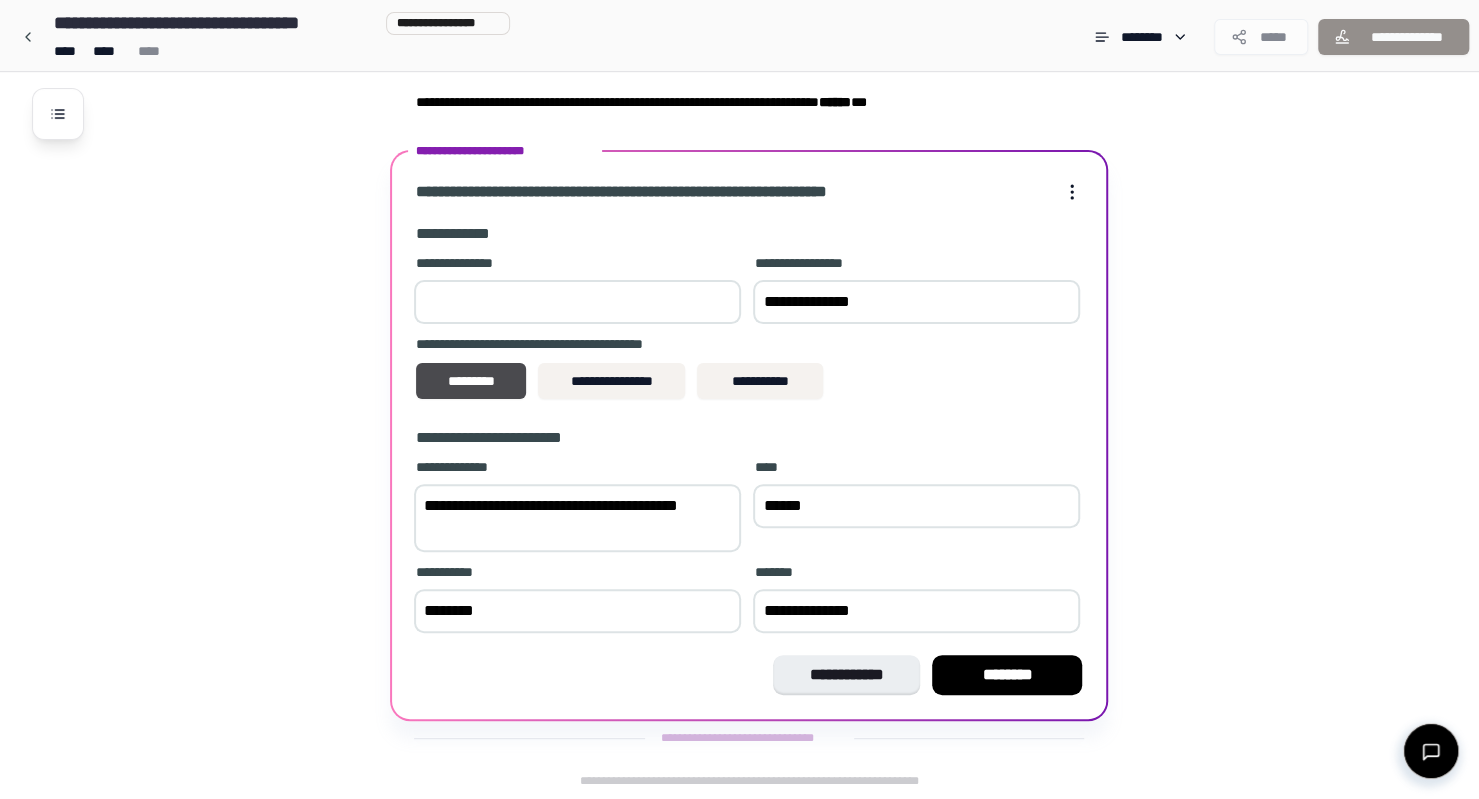 click on "*" at bounding box center (577, 302) 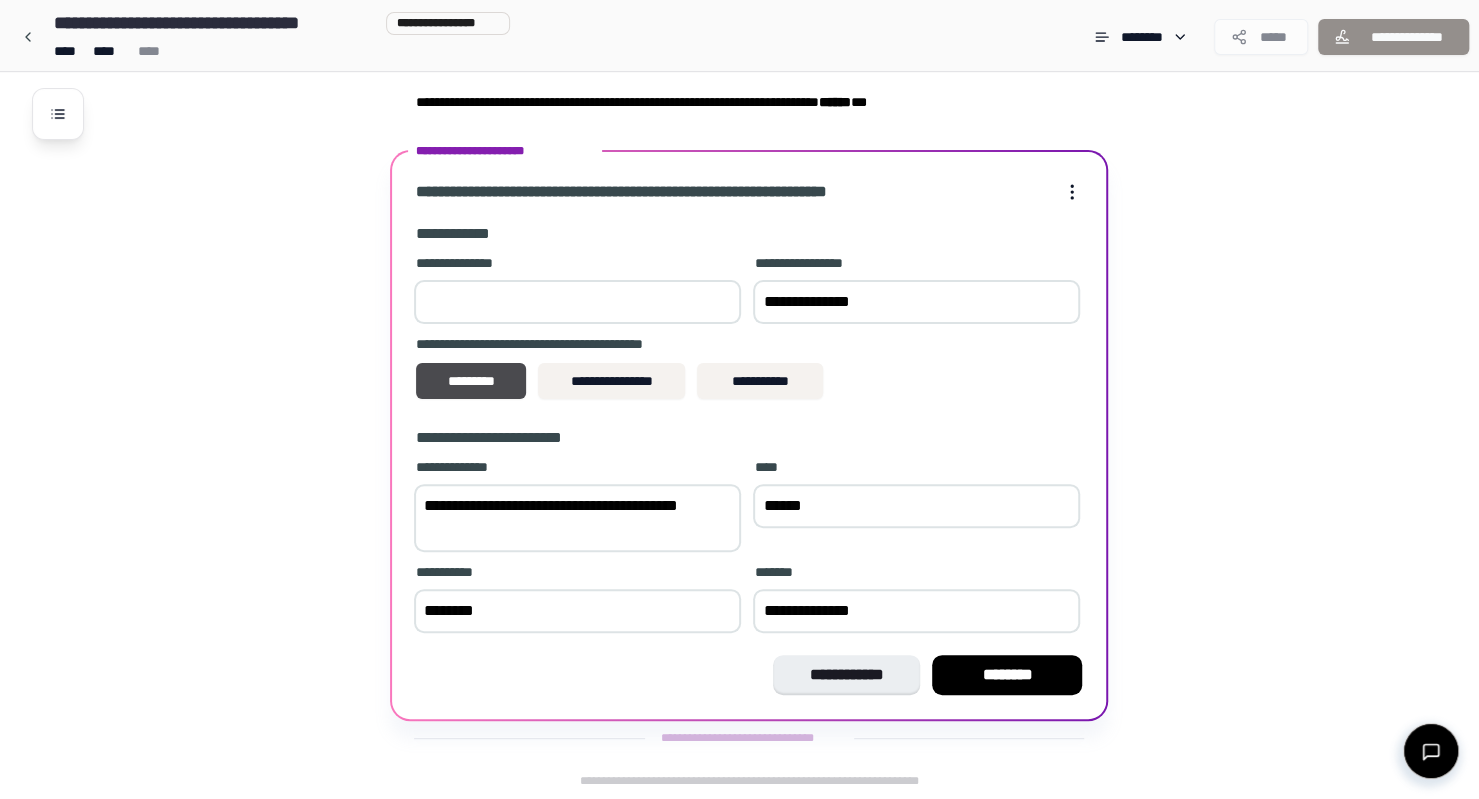 type on "*" 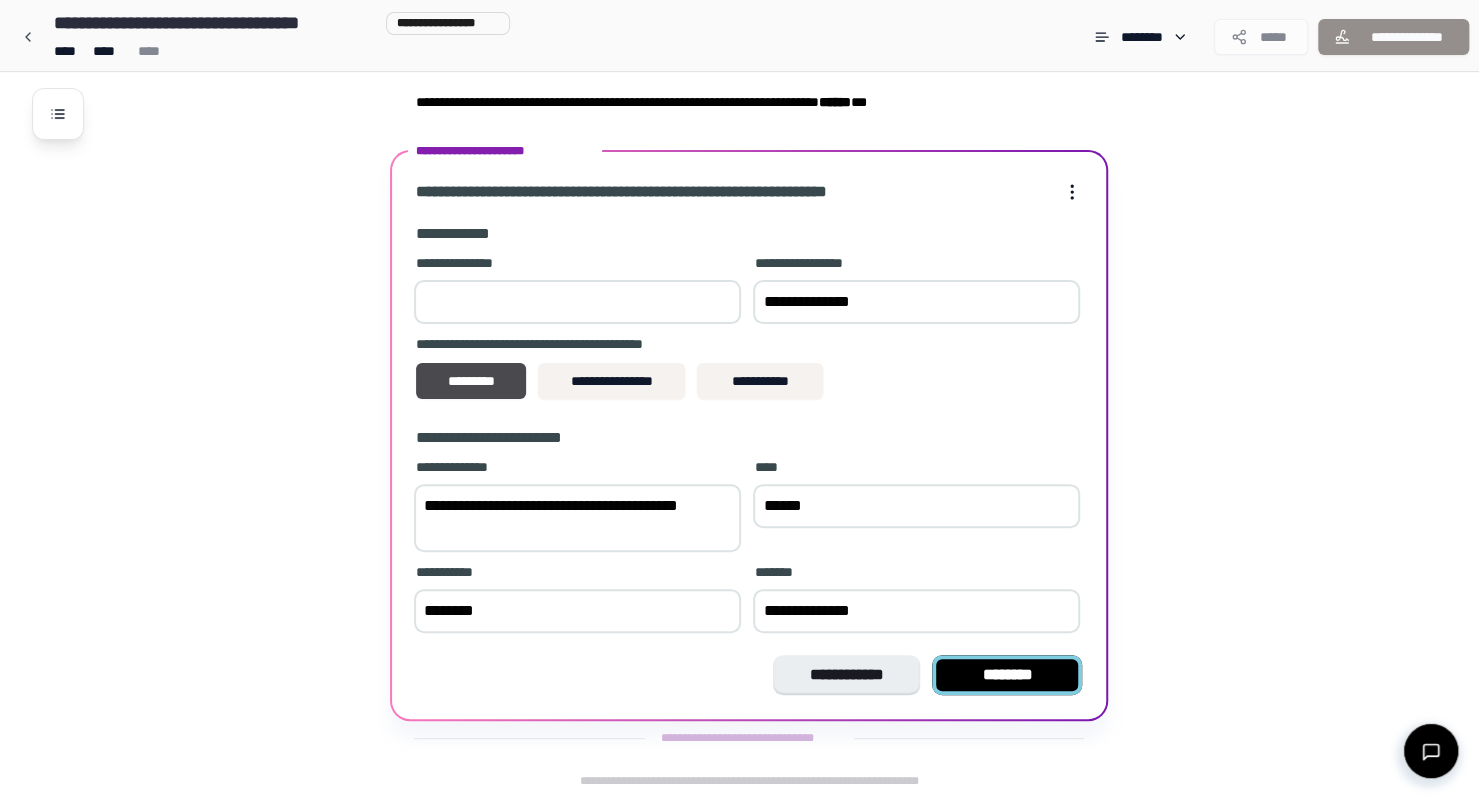 click on "********" at bounding box center [1007, 675] 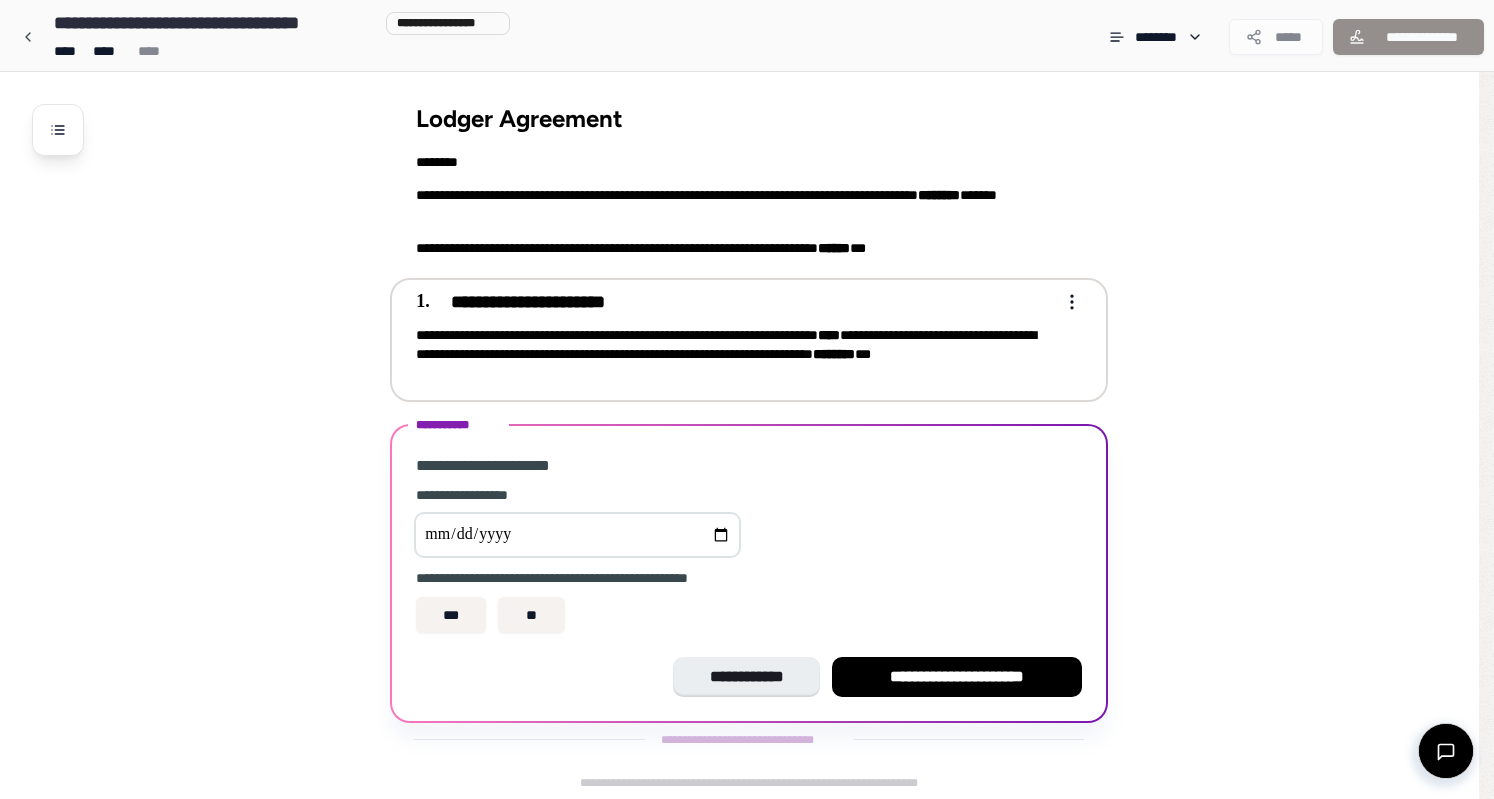 scroll, scrollTop: 1, scrollLeft: 0, axis: vertical 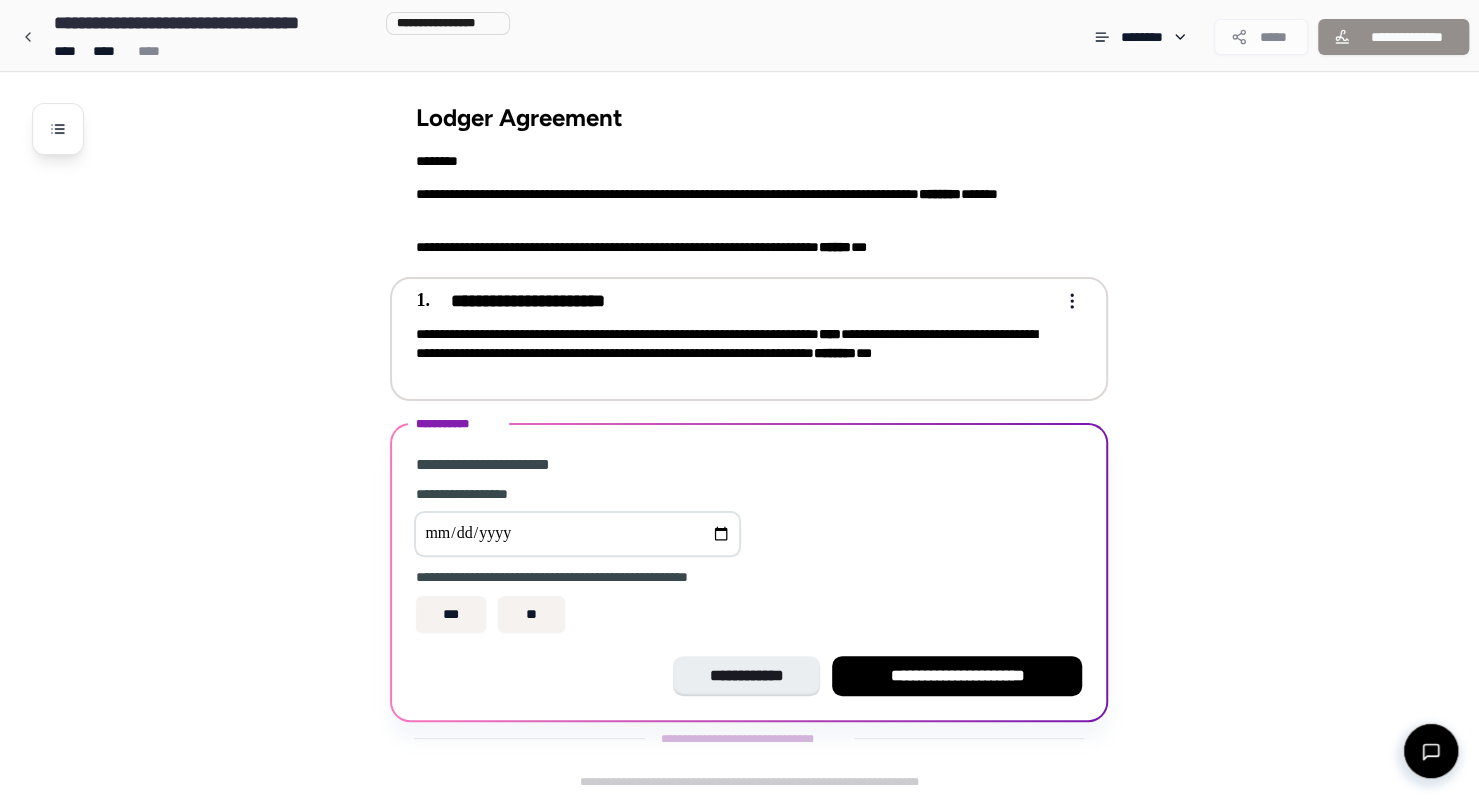 click on "**********" at bounding box center [749, 339] 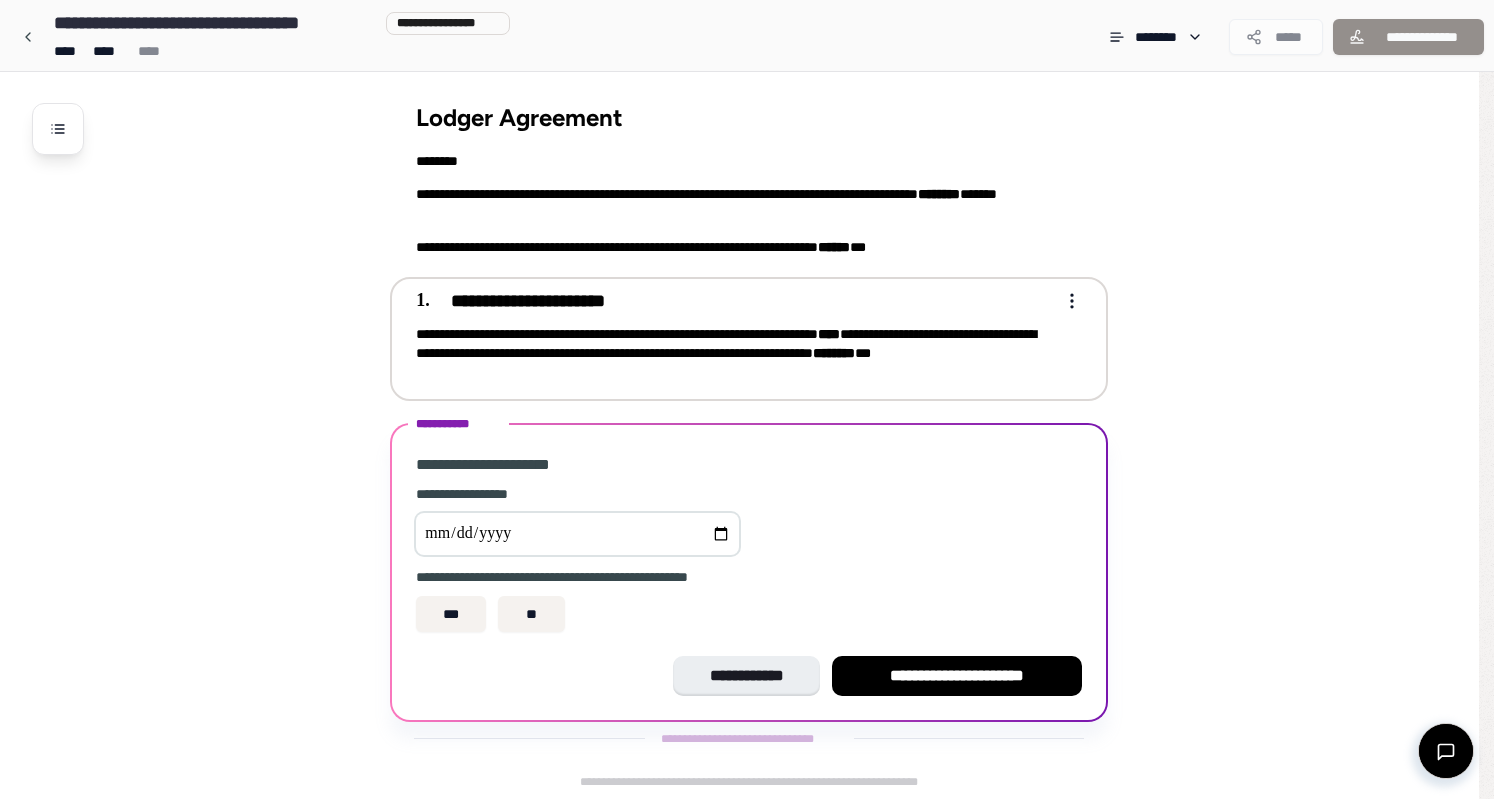 click on "**********" at bounding box center (739, 399) 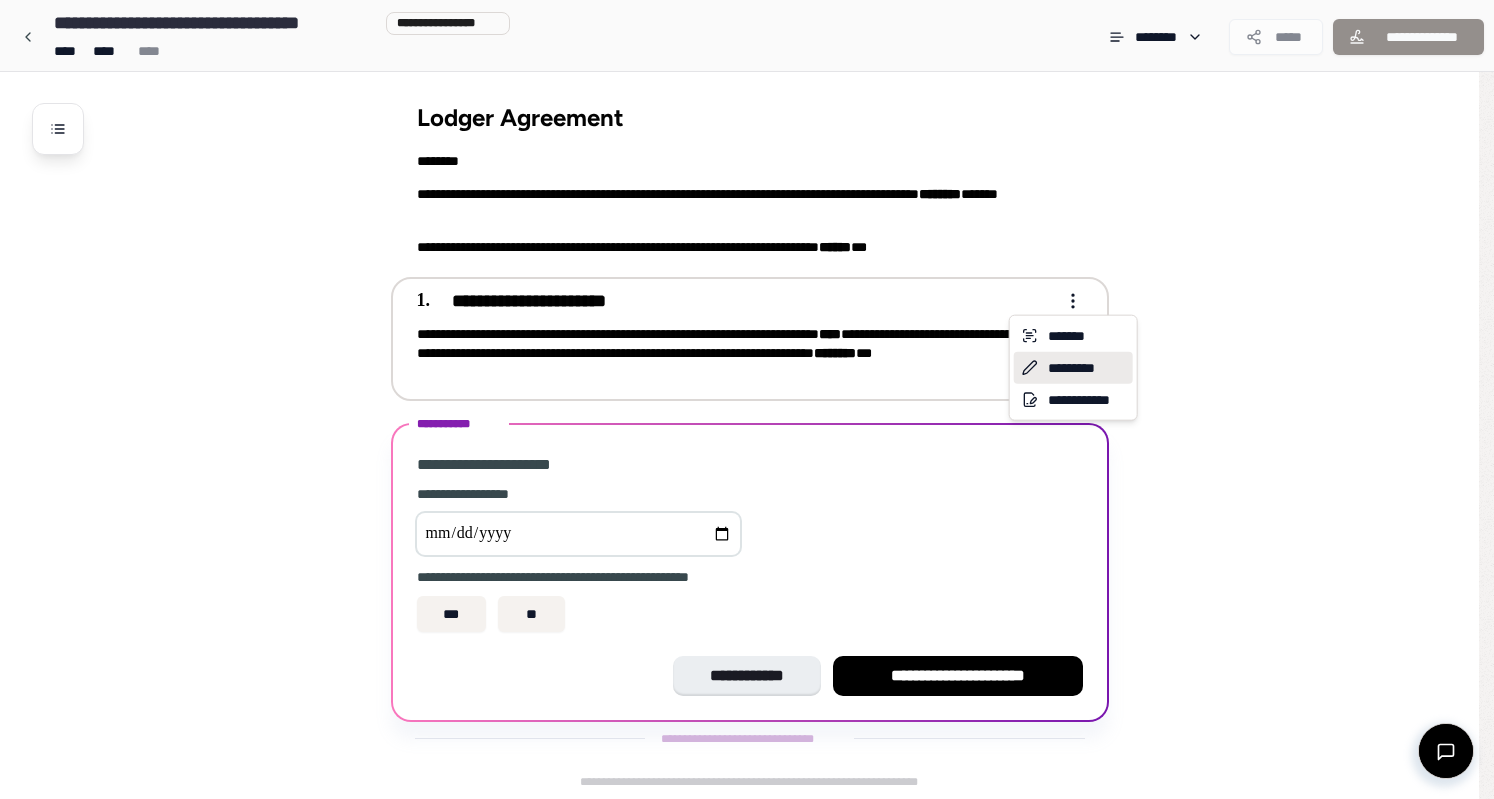 click on "*********" at bounding box center [1073, 368] 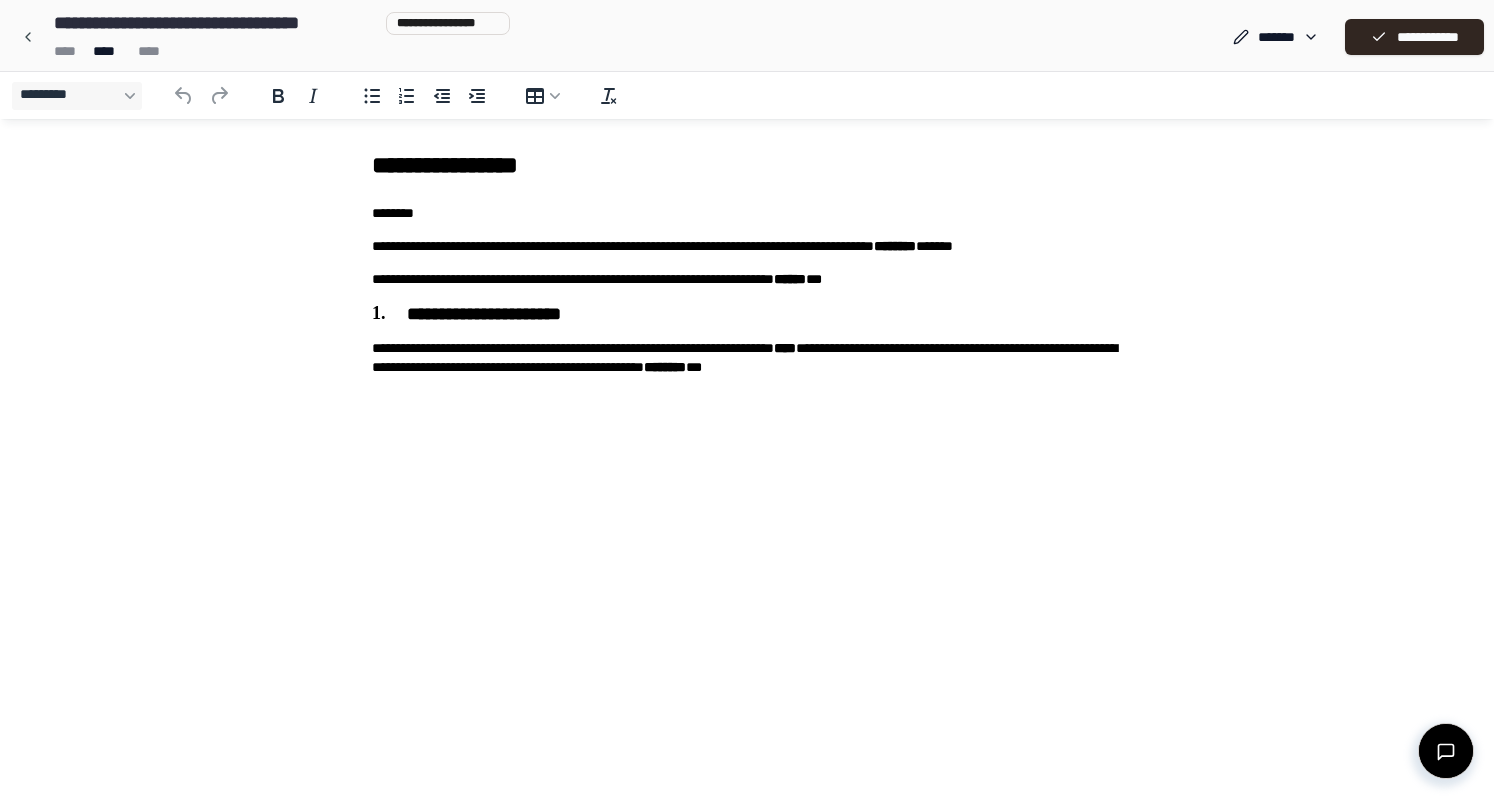 scroll, scrollTop: 0, scrollLeft: 0, axis: both 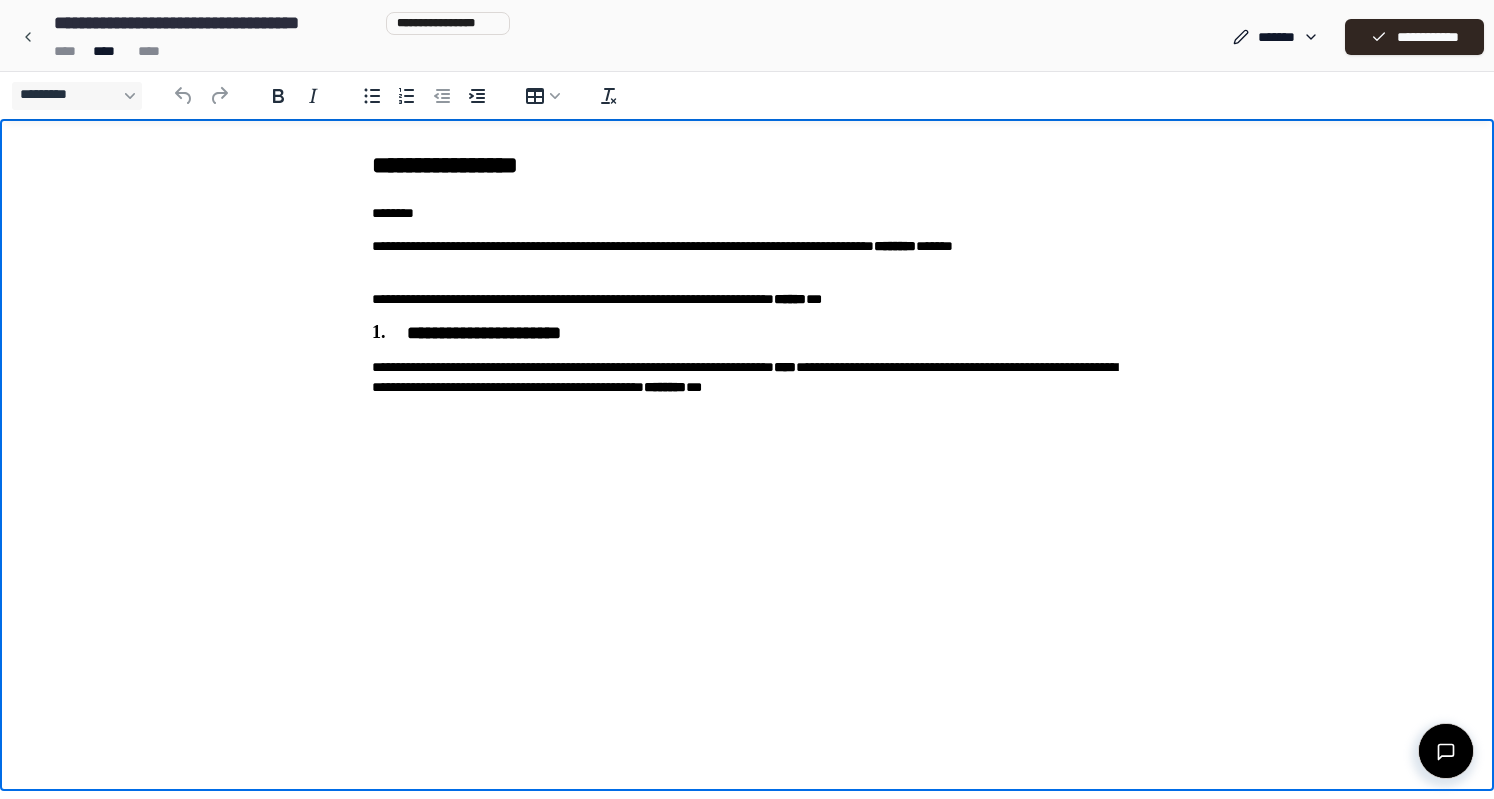 click on "**********" at bounding box center [747, 377] 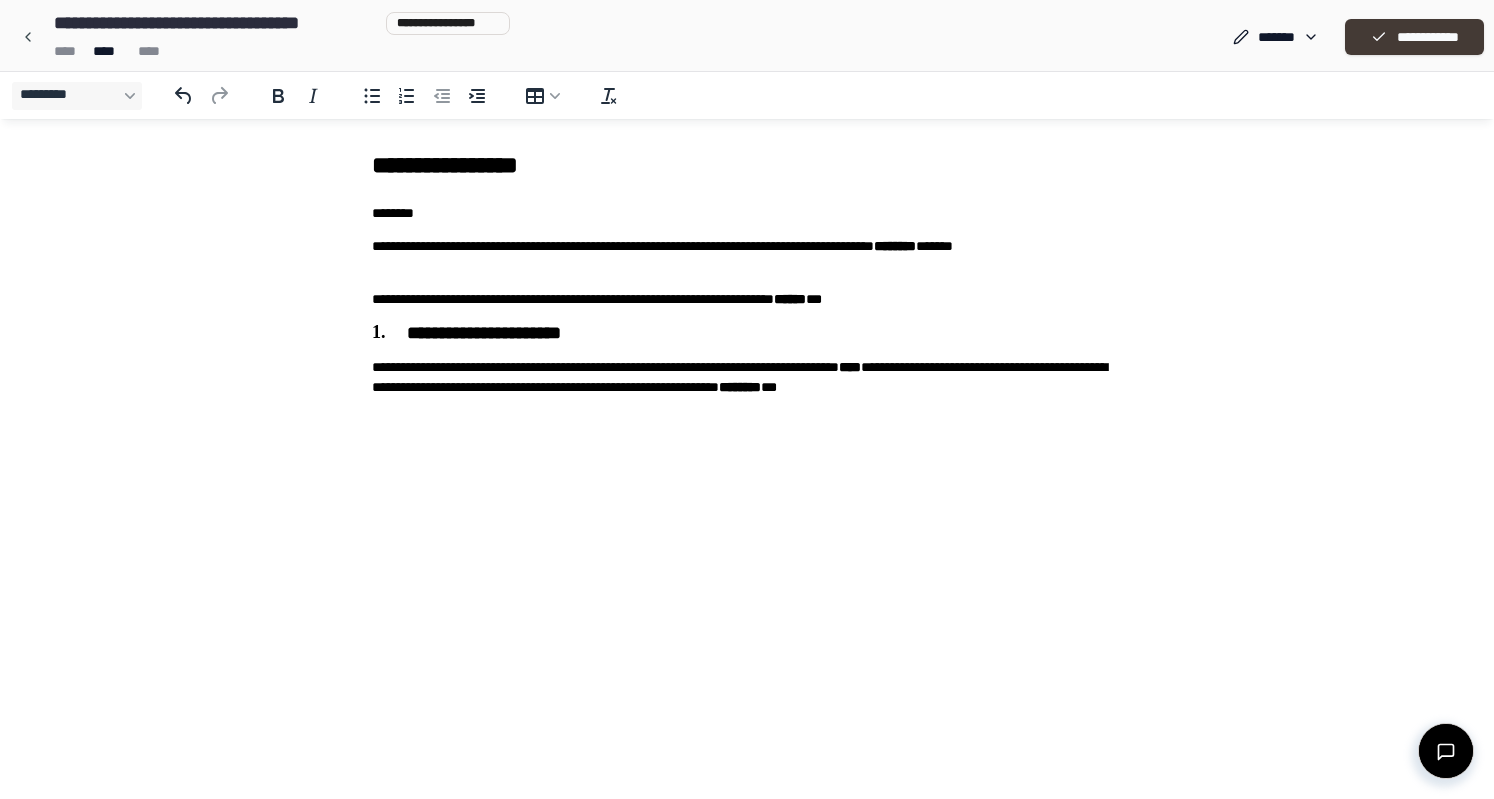 click on "**********" at bounding box center [1414, 37] 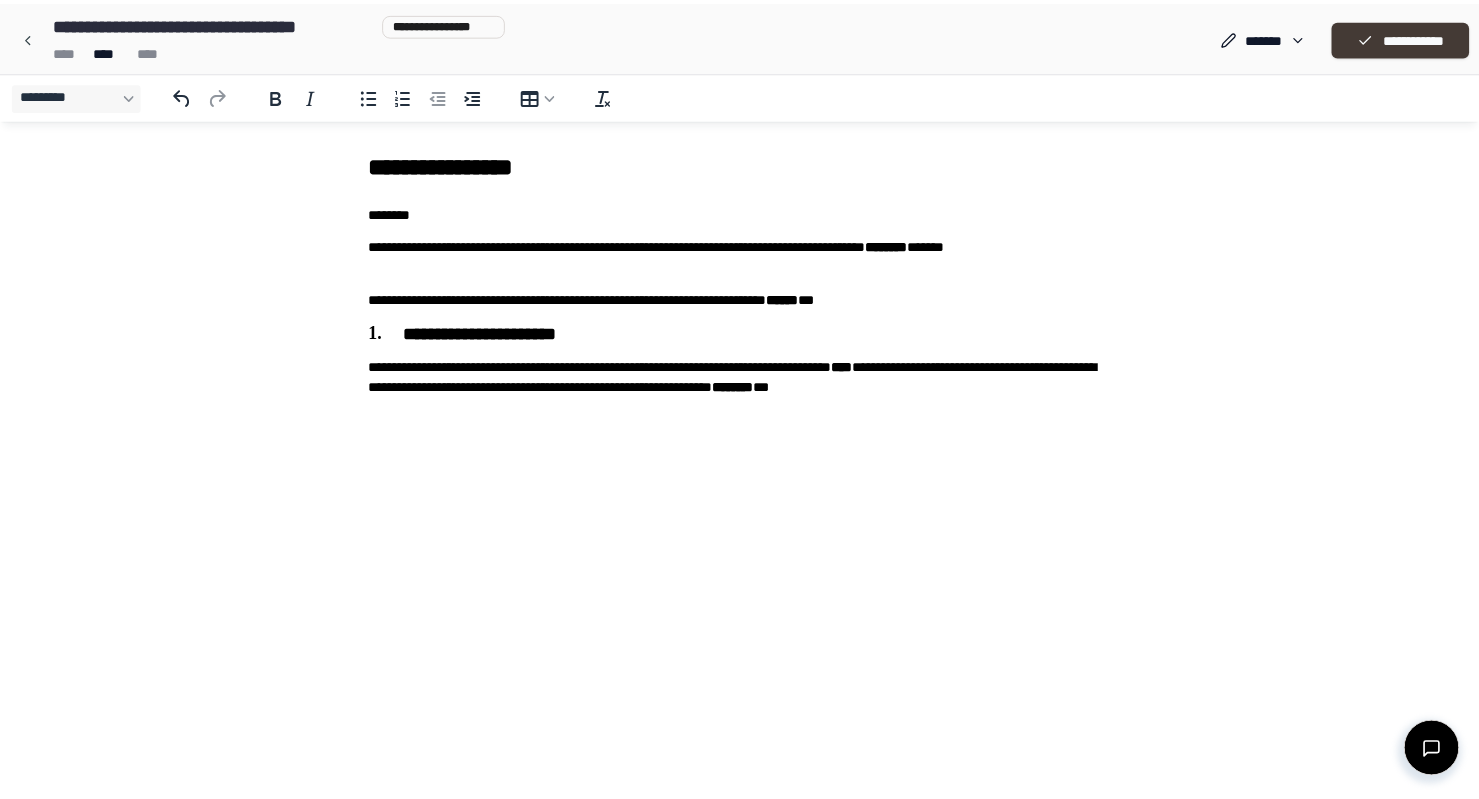 scroll, scrollTop: 1, scrollLeft: 0, axis: vertical 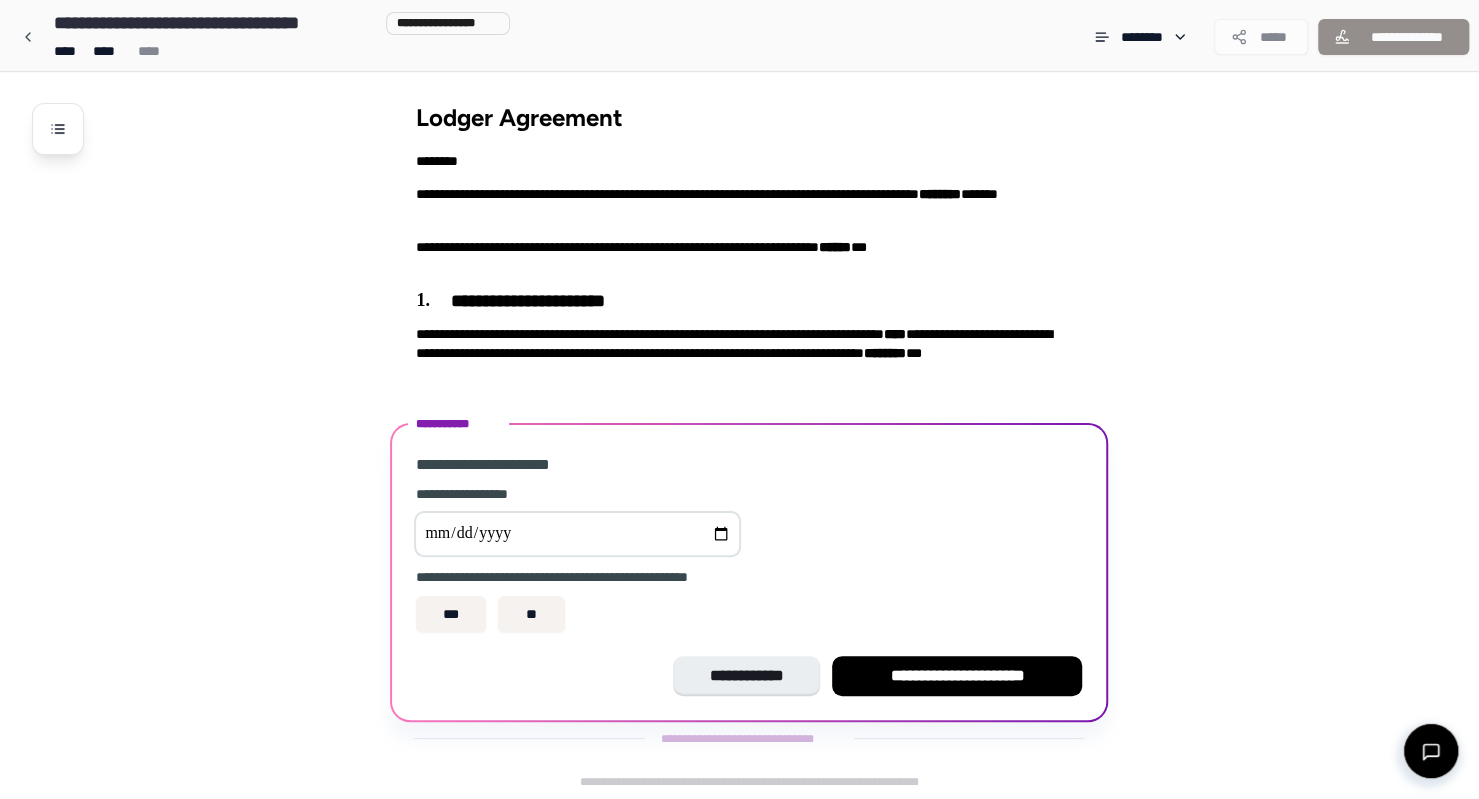 click at bounding box center (577, 534) 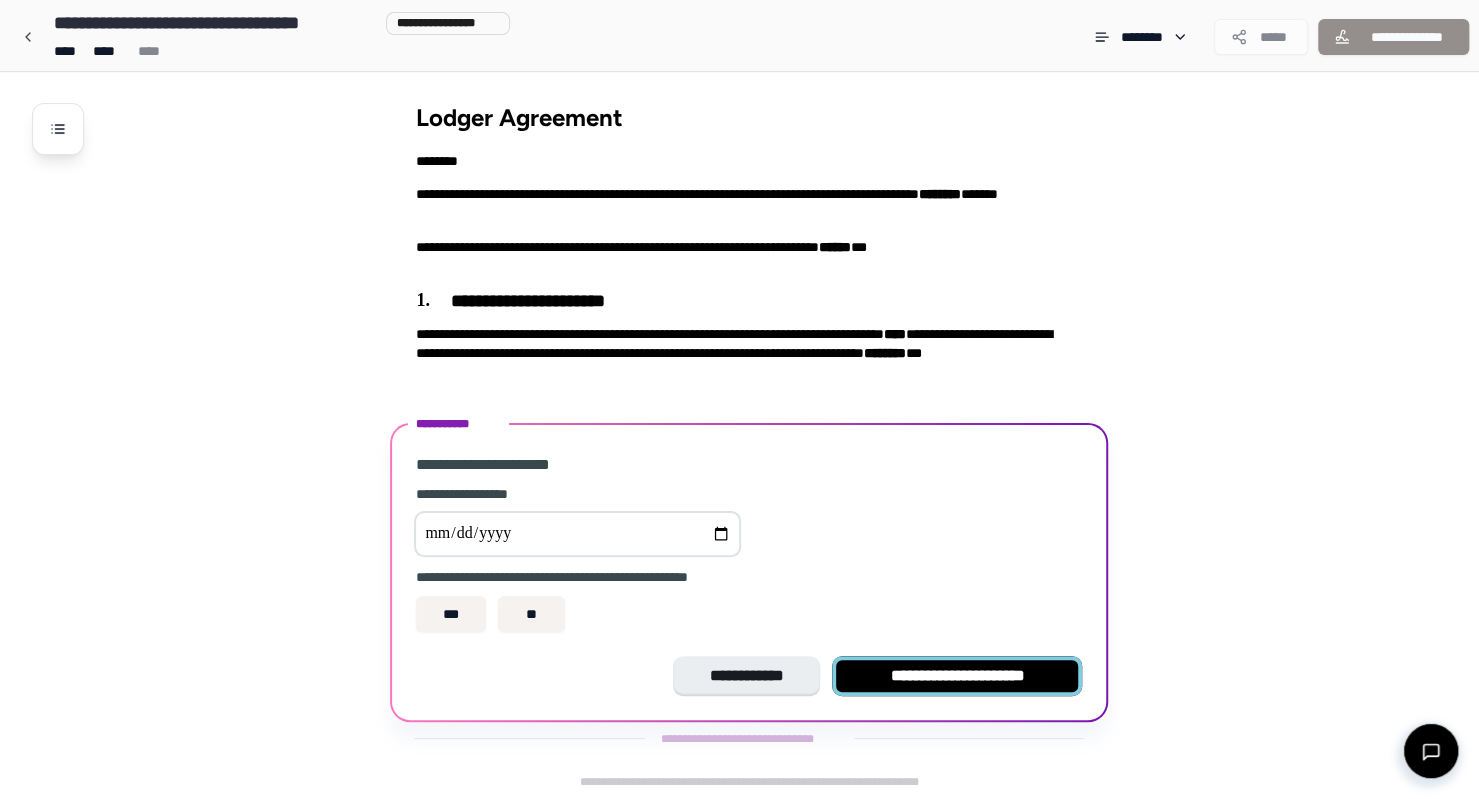 click on "**********" at bounding box center (957, 676) 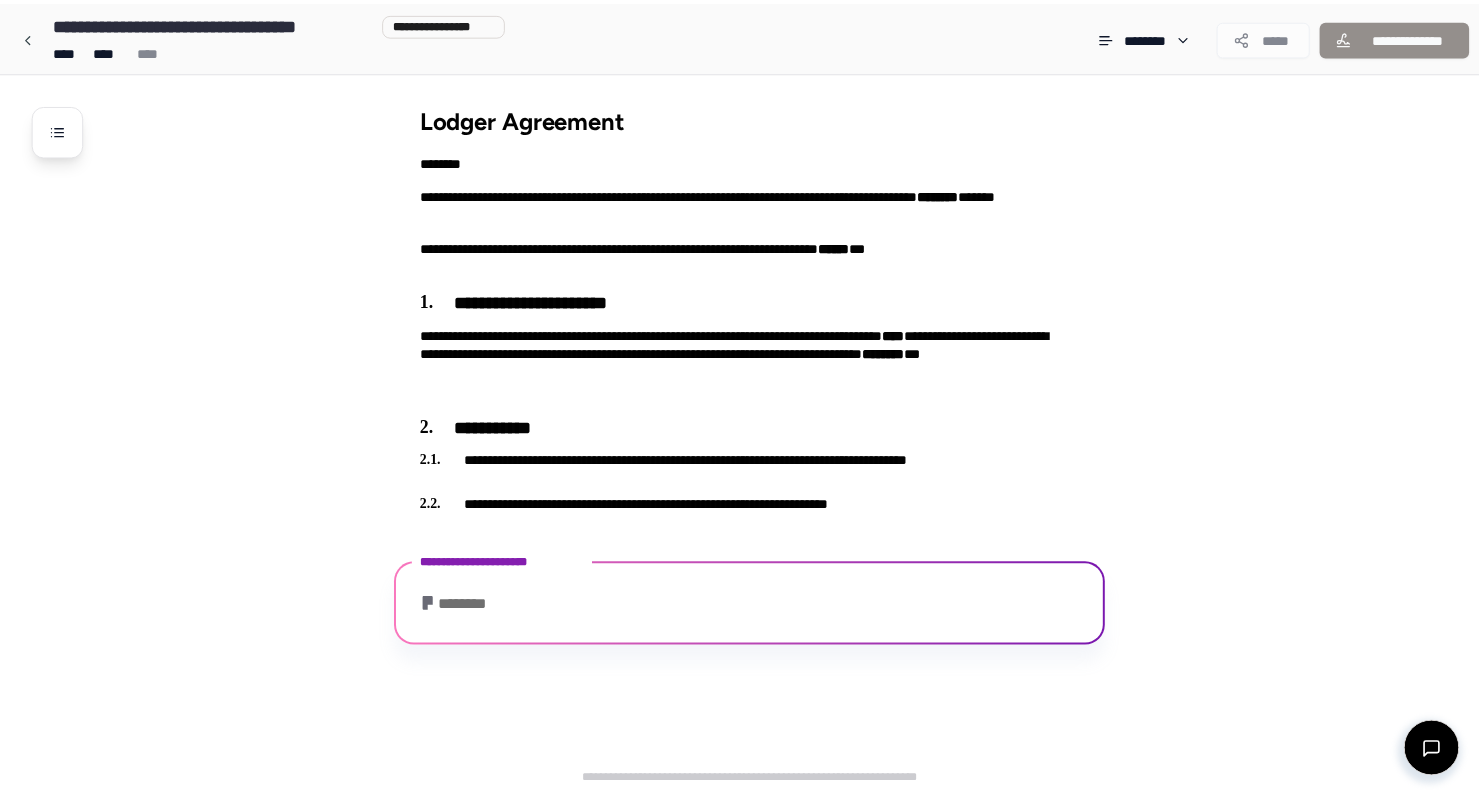 scroll, scrollTop: 383, scrollLeft: 0, axis: vertical 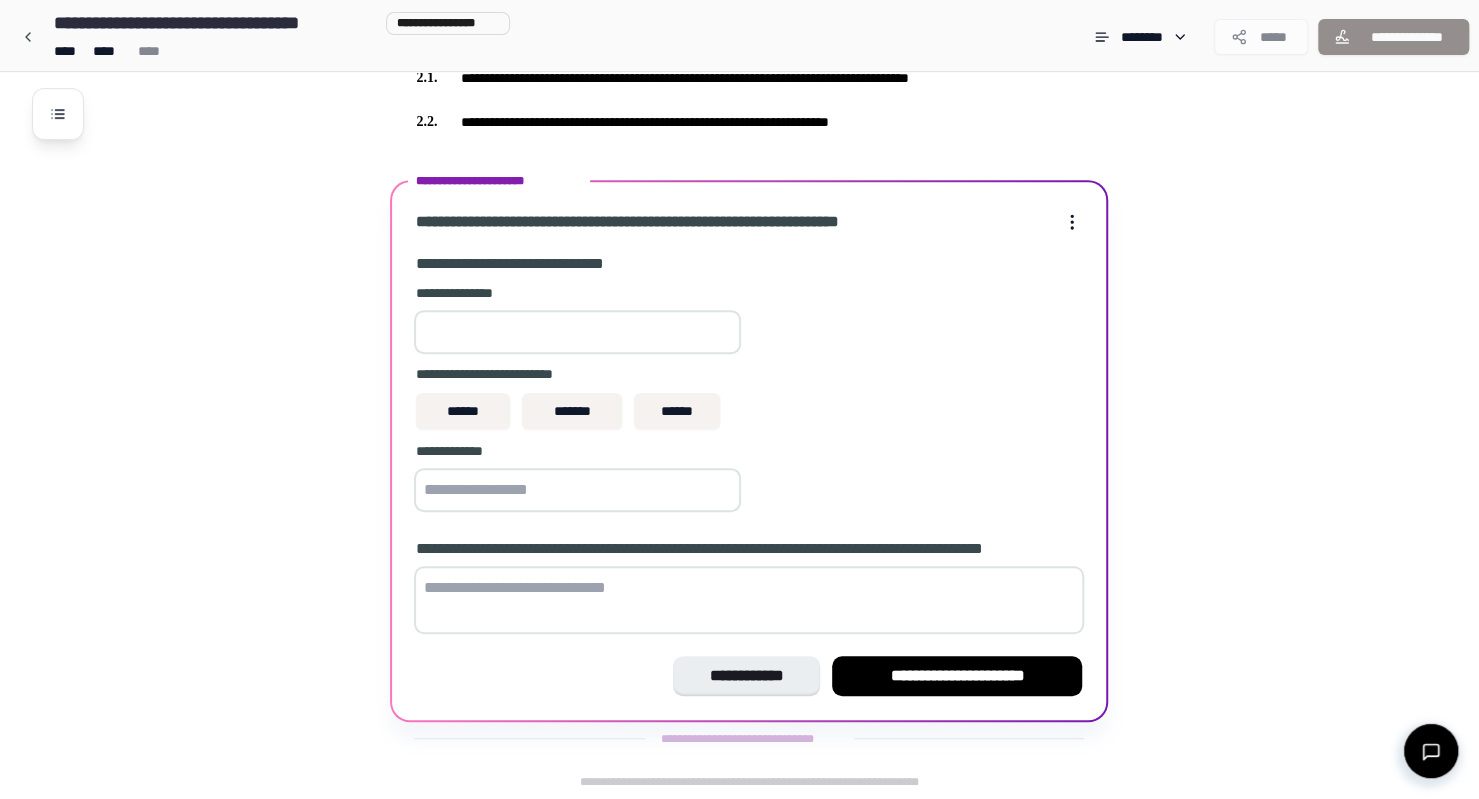 click at bounding box center [577, 332] 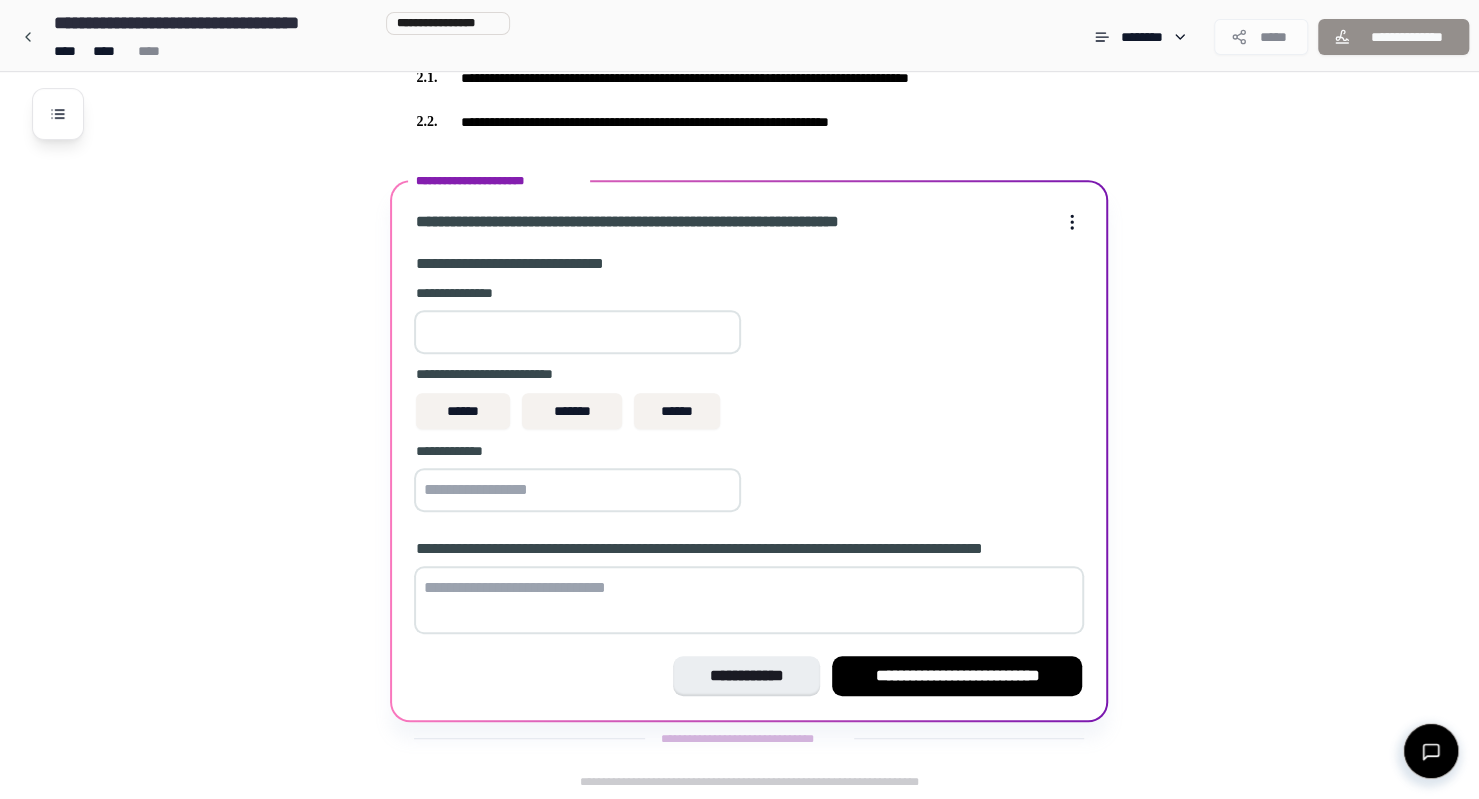 type on "****" 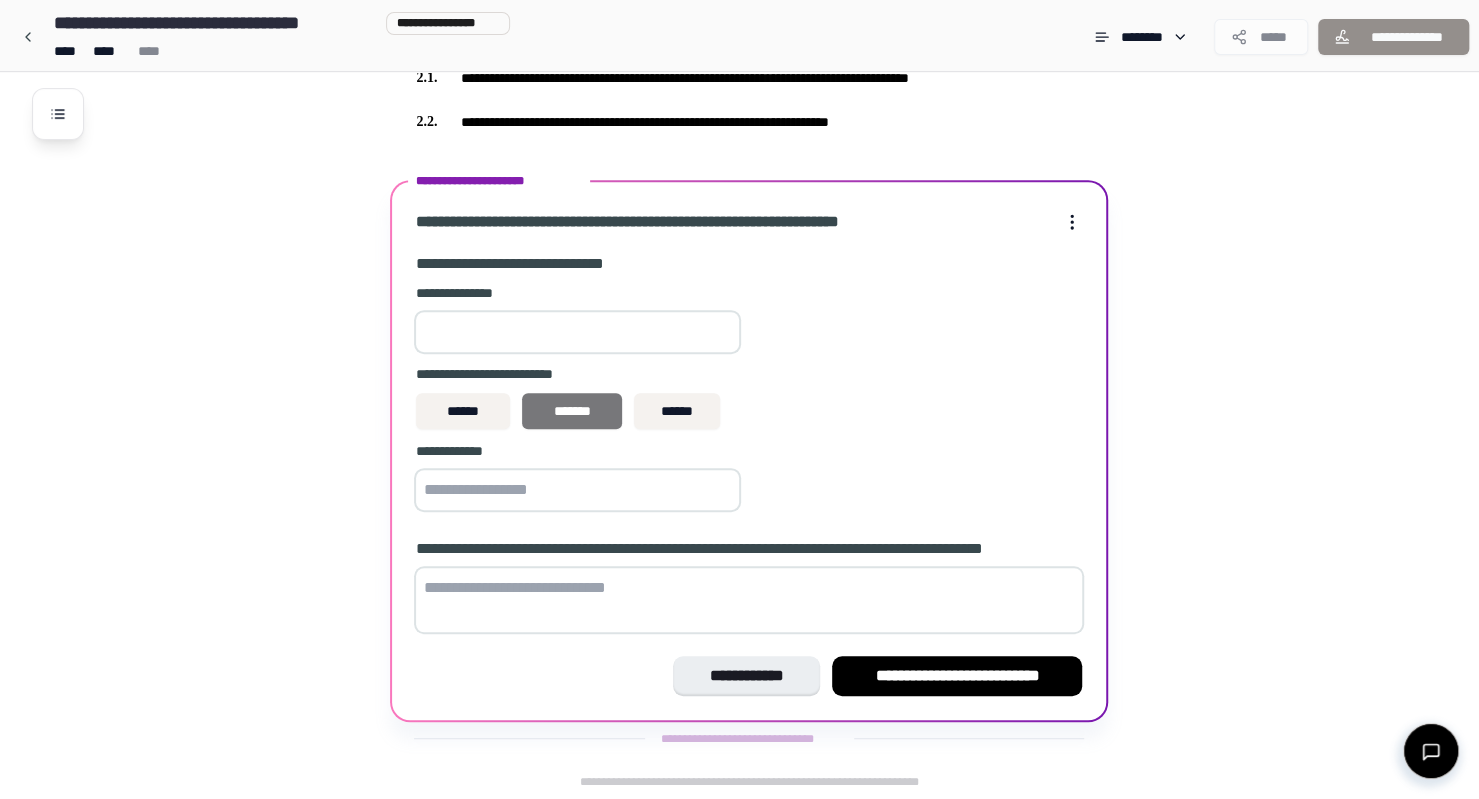click on "*******" at bounding box center (572, 411) 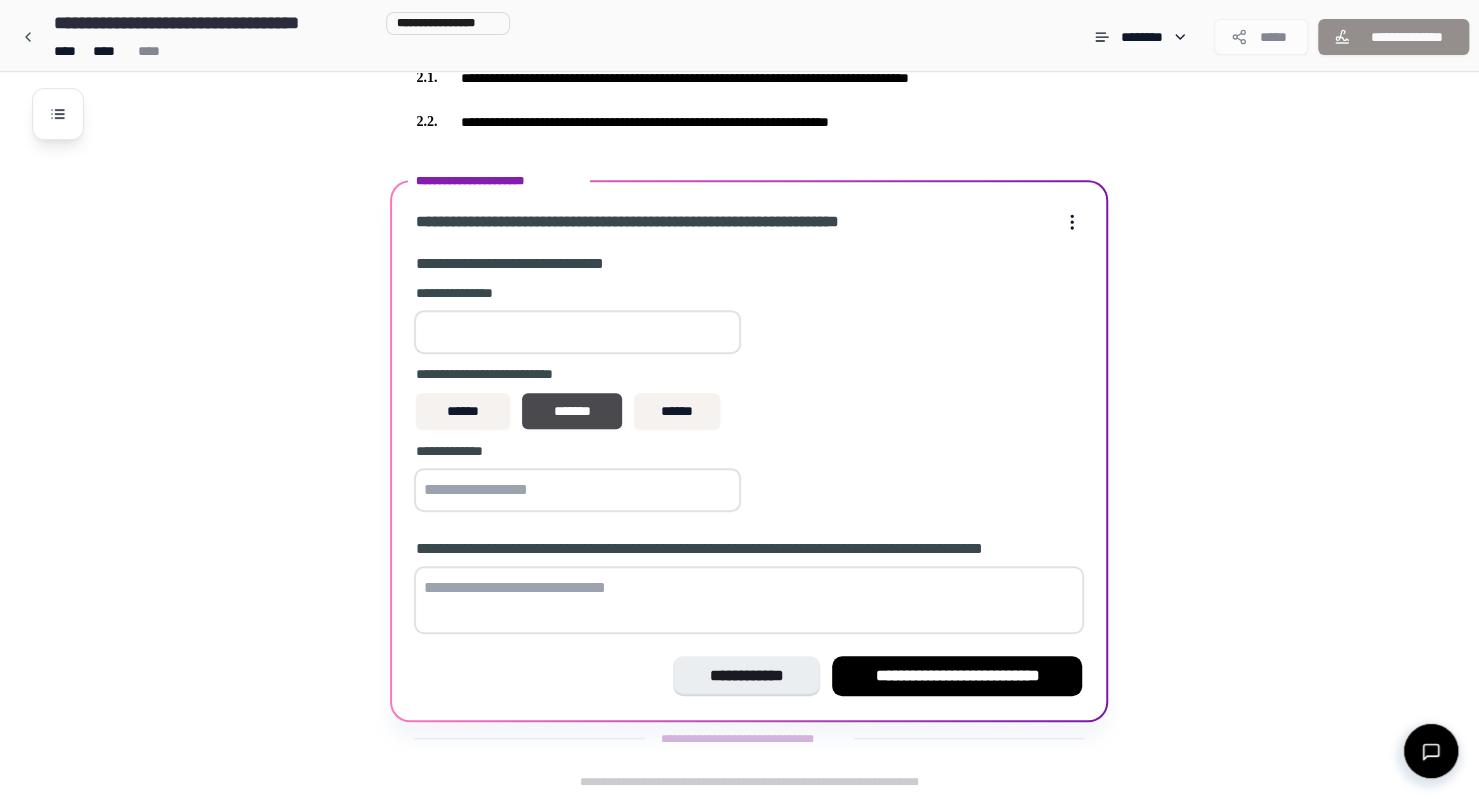 click at bounding box center [577, 490] 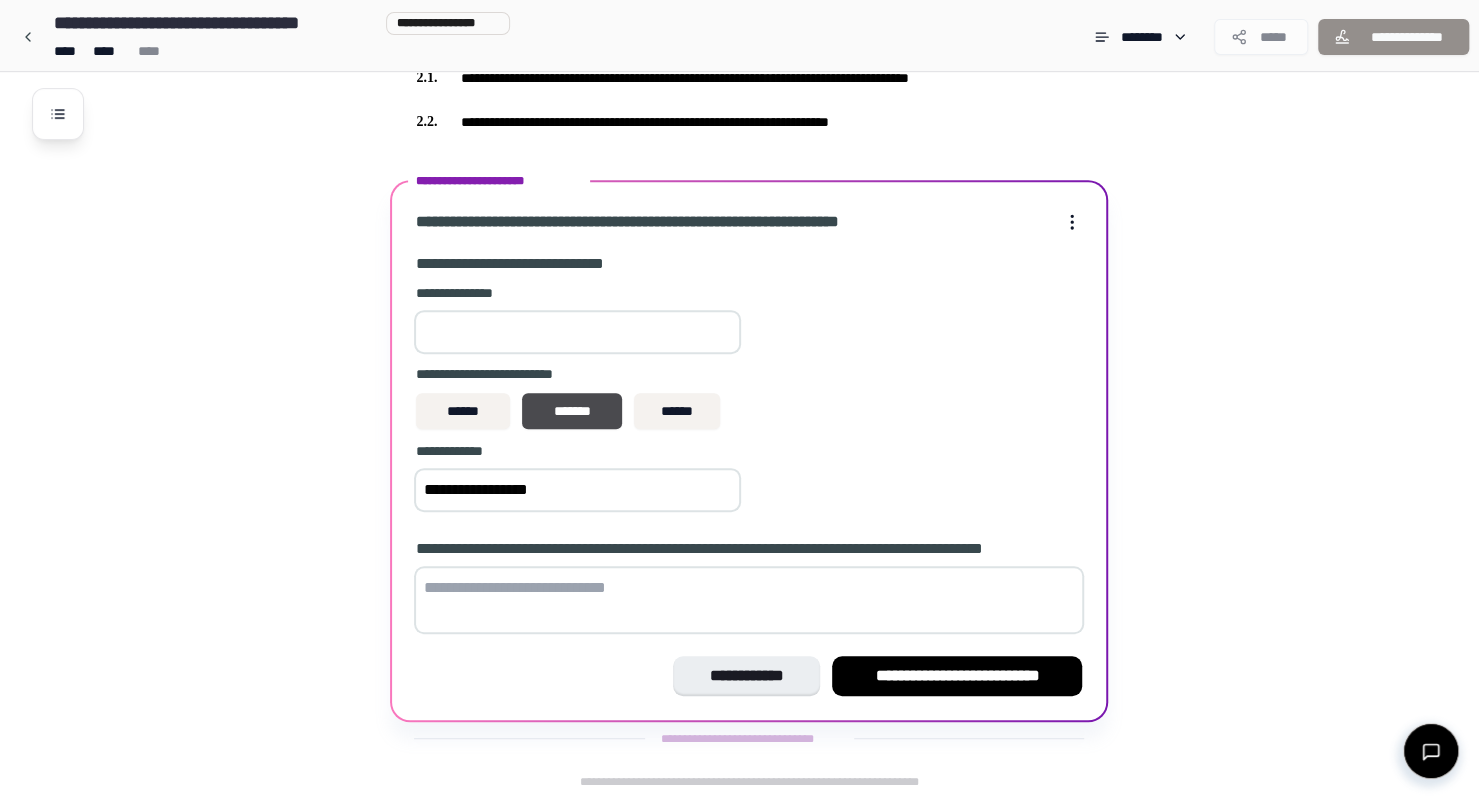 click at bounding box center (749, 600) 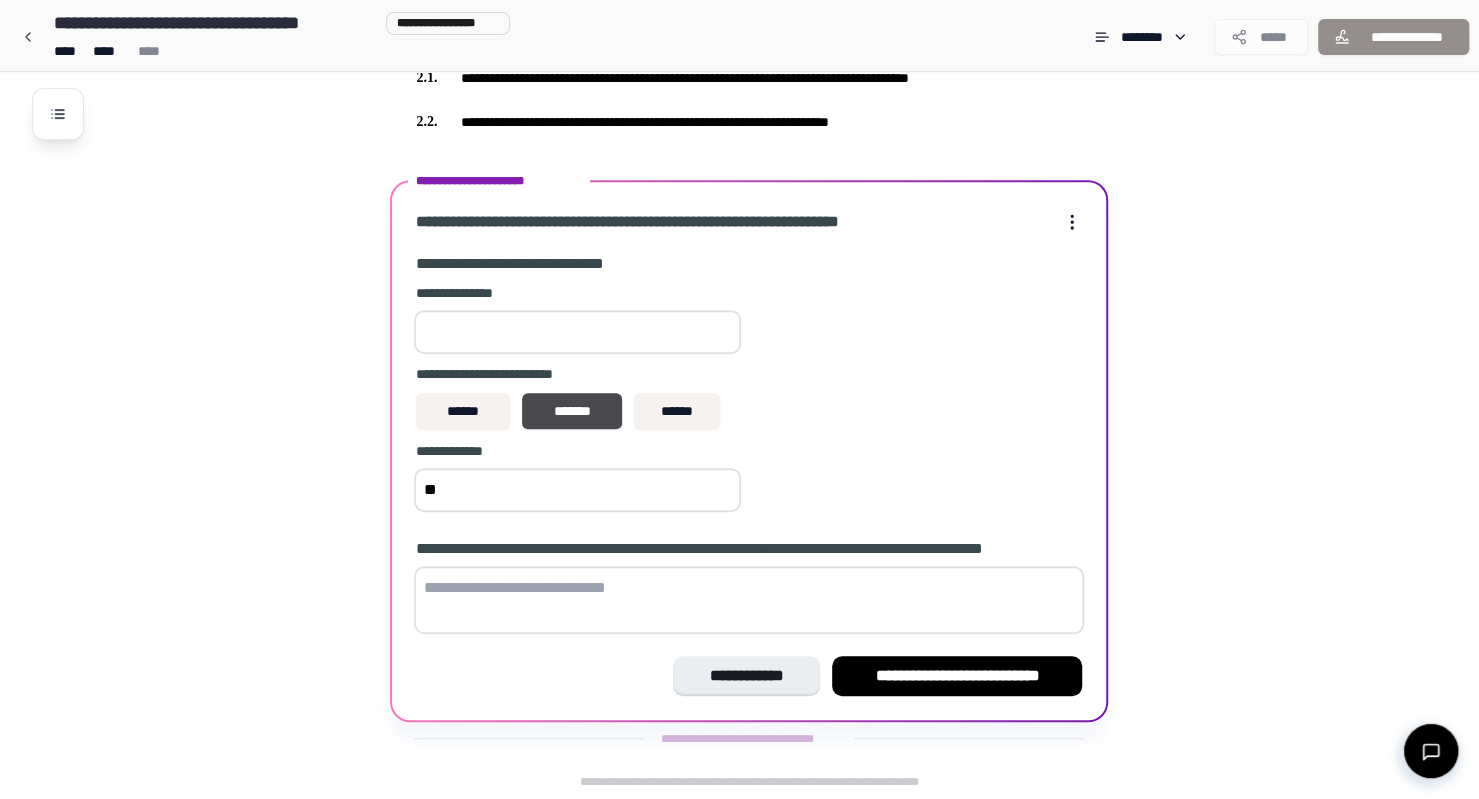 type on "*" 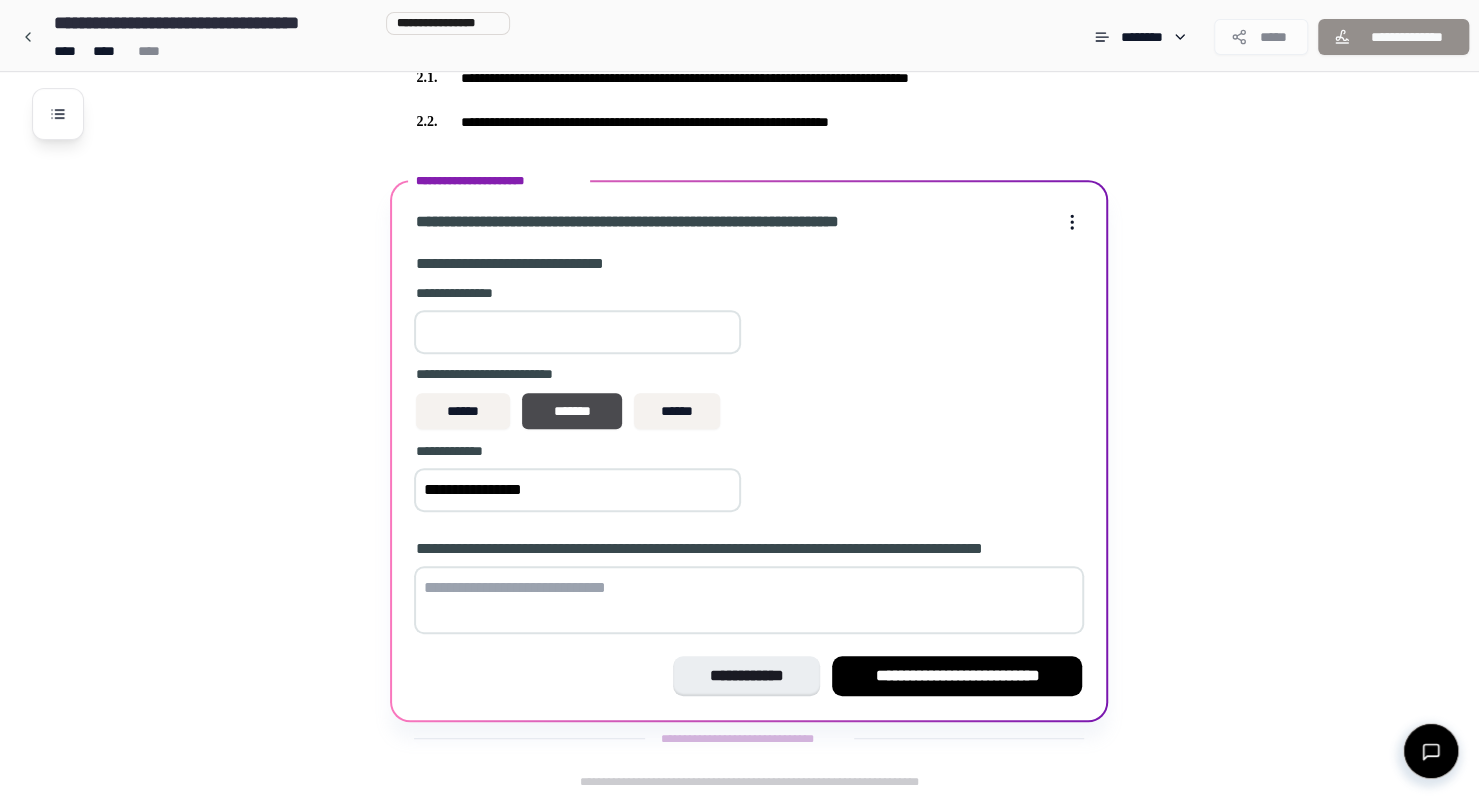 type on "**********" 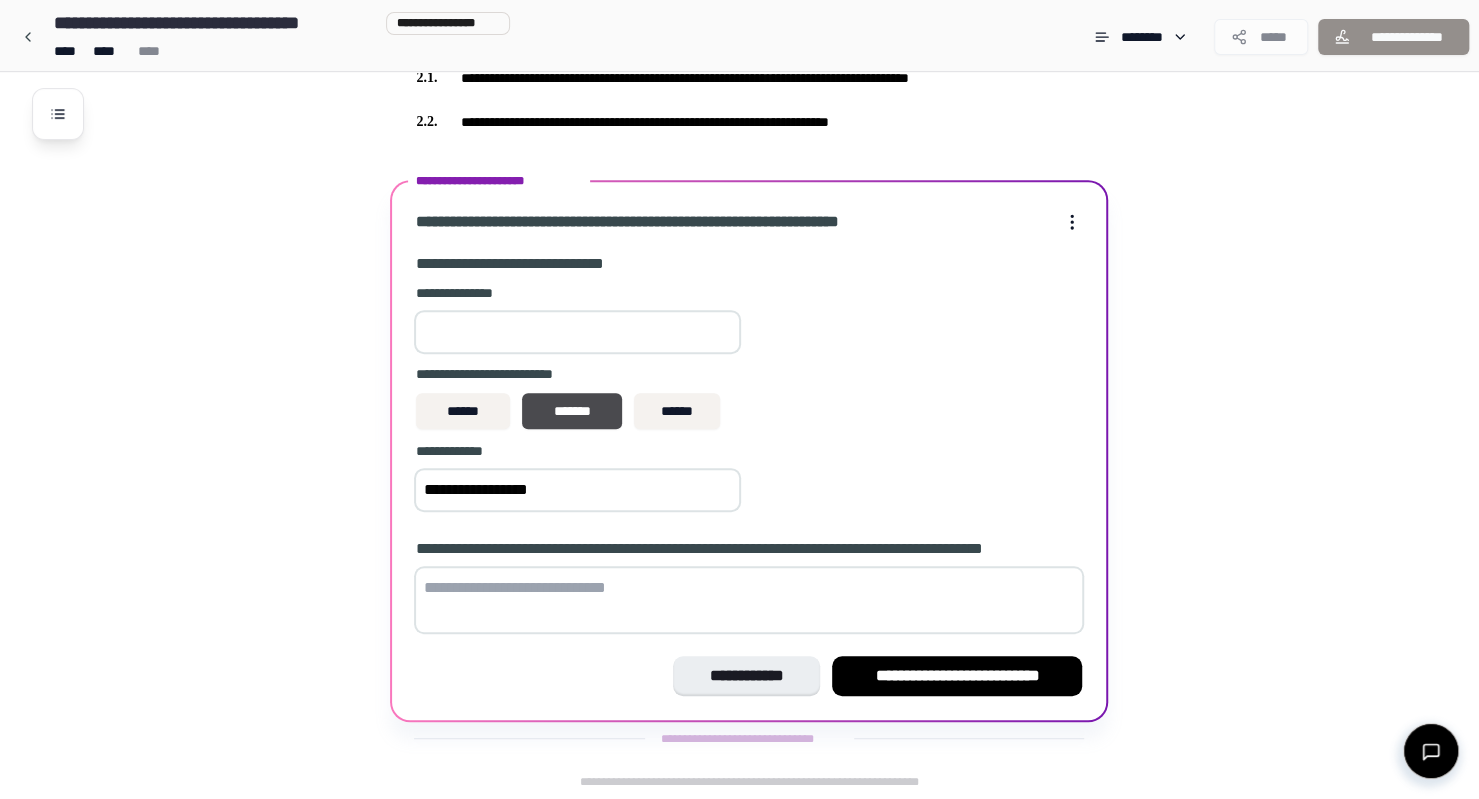 click at bounding box center (749, 600) 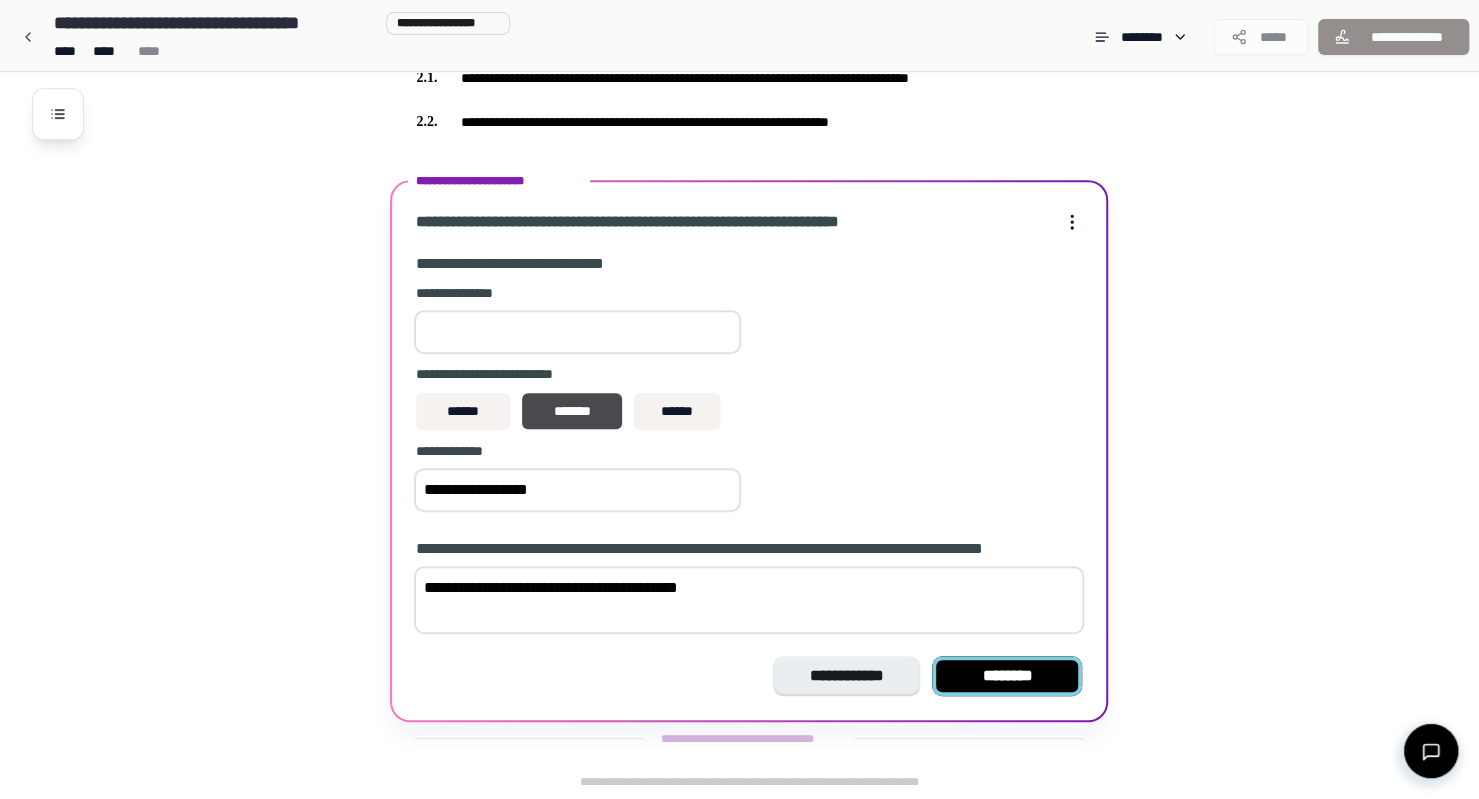 type on "**********" 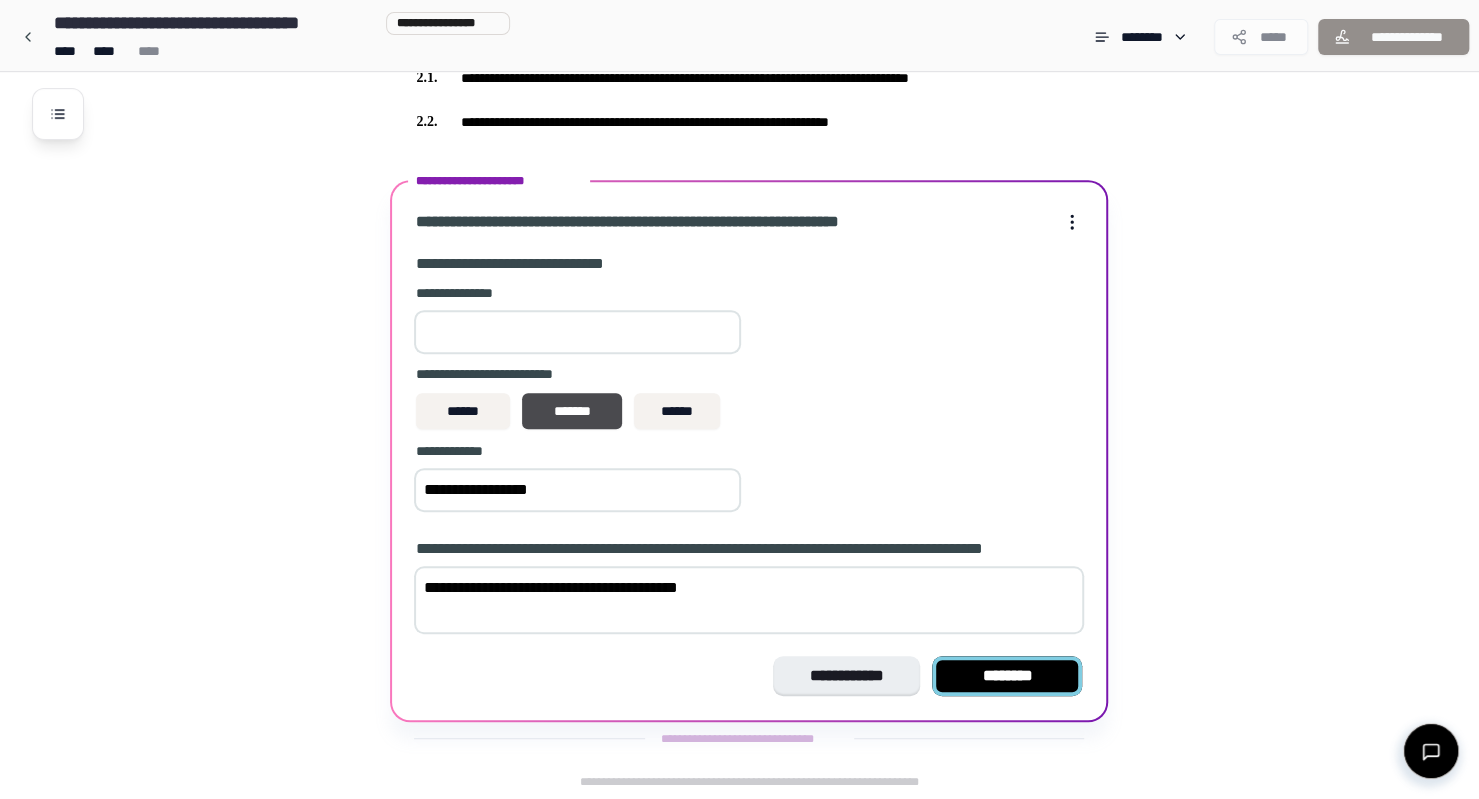 click on "********" at bounding box center (1007, 676) 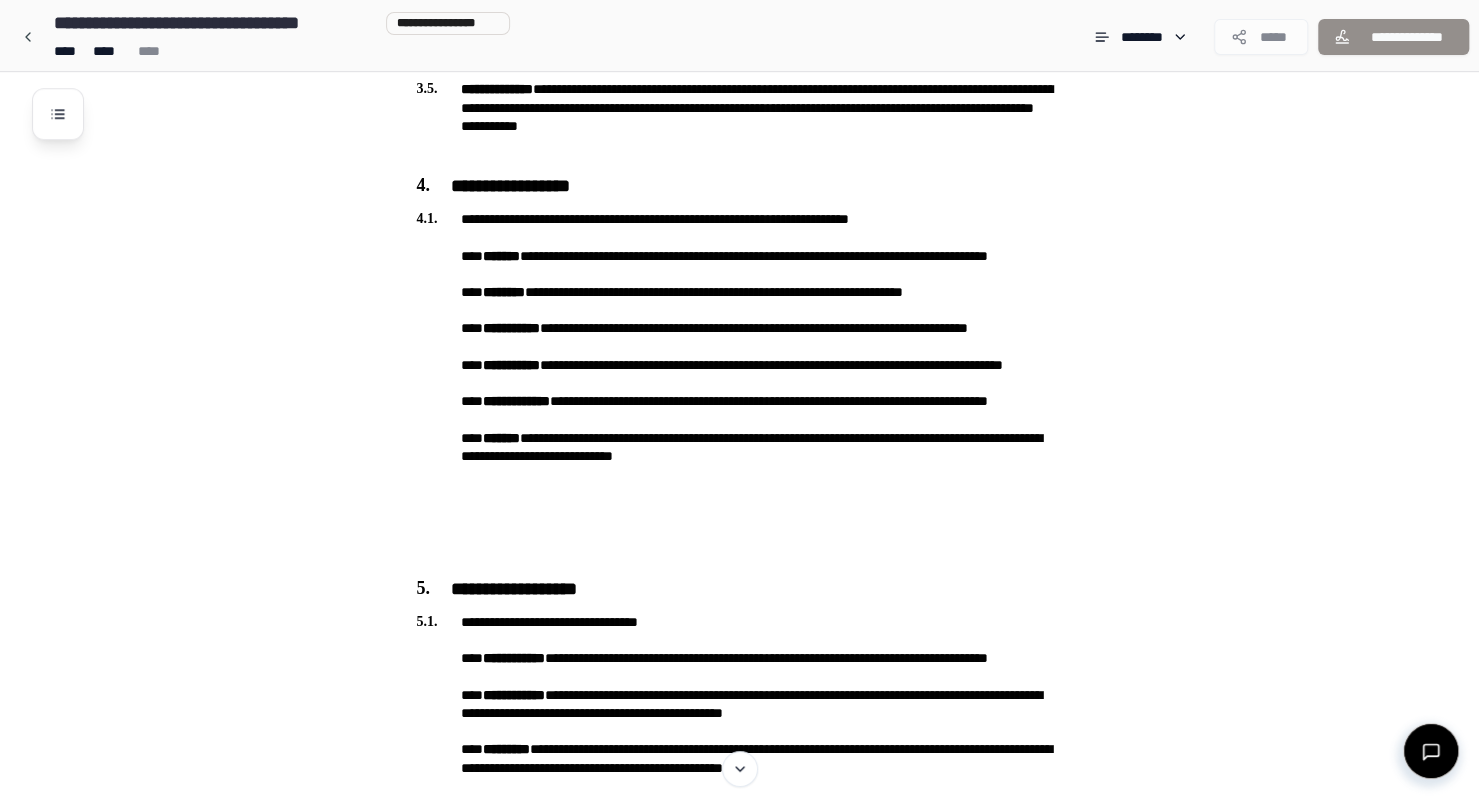scroll, scrollTop: 866, scrollLeft: 0, axis: vertical 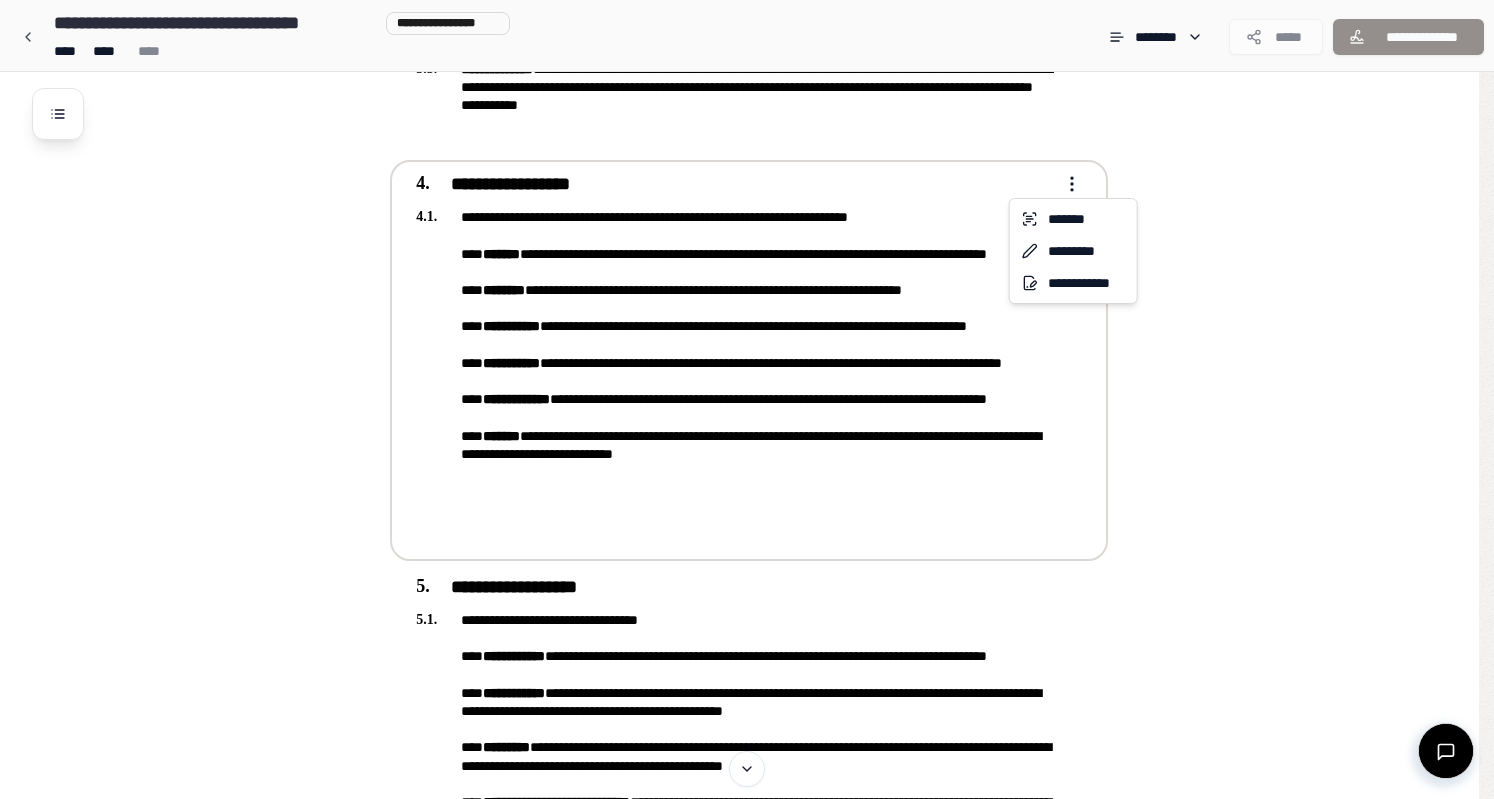 click on "**********" at bounding box center (739, 382) 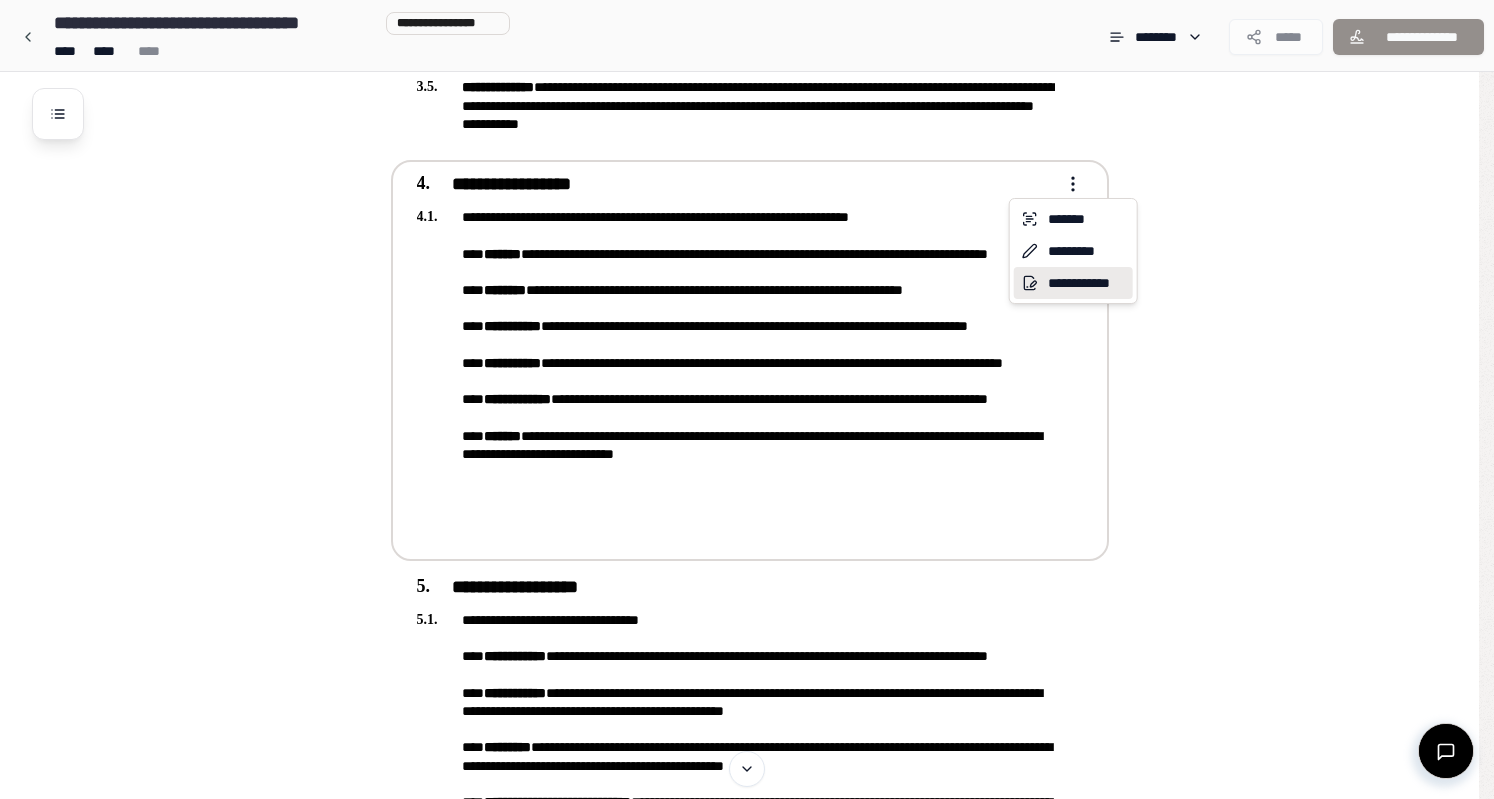 click on "**********" at bounding box center [1073, 283] 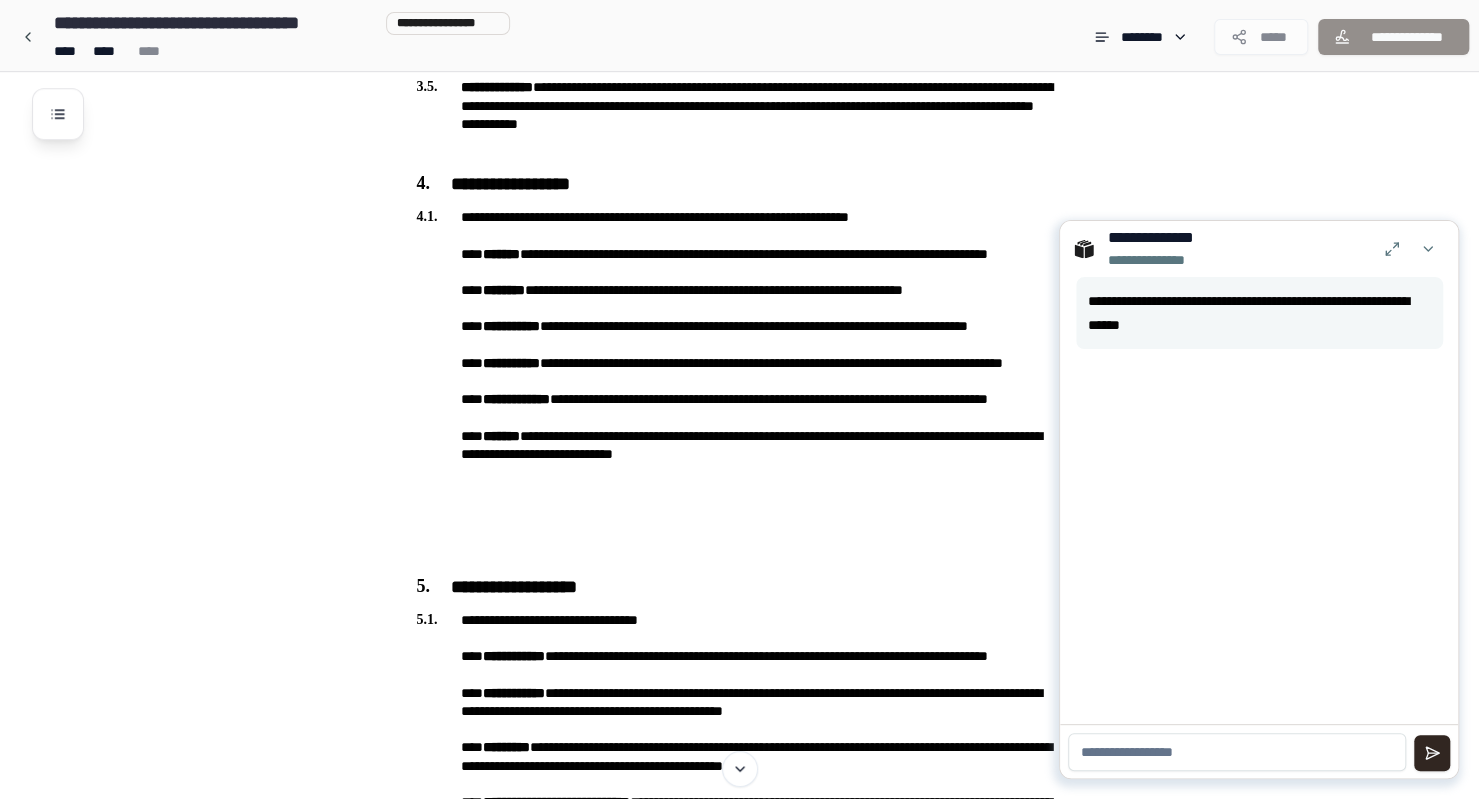 click at bounding box center [1237, 752] 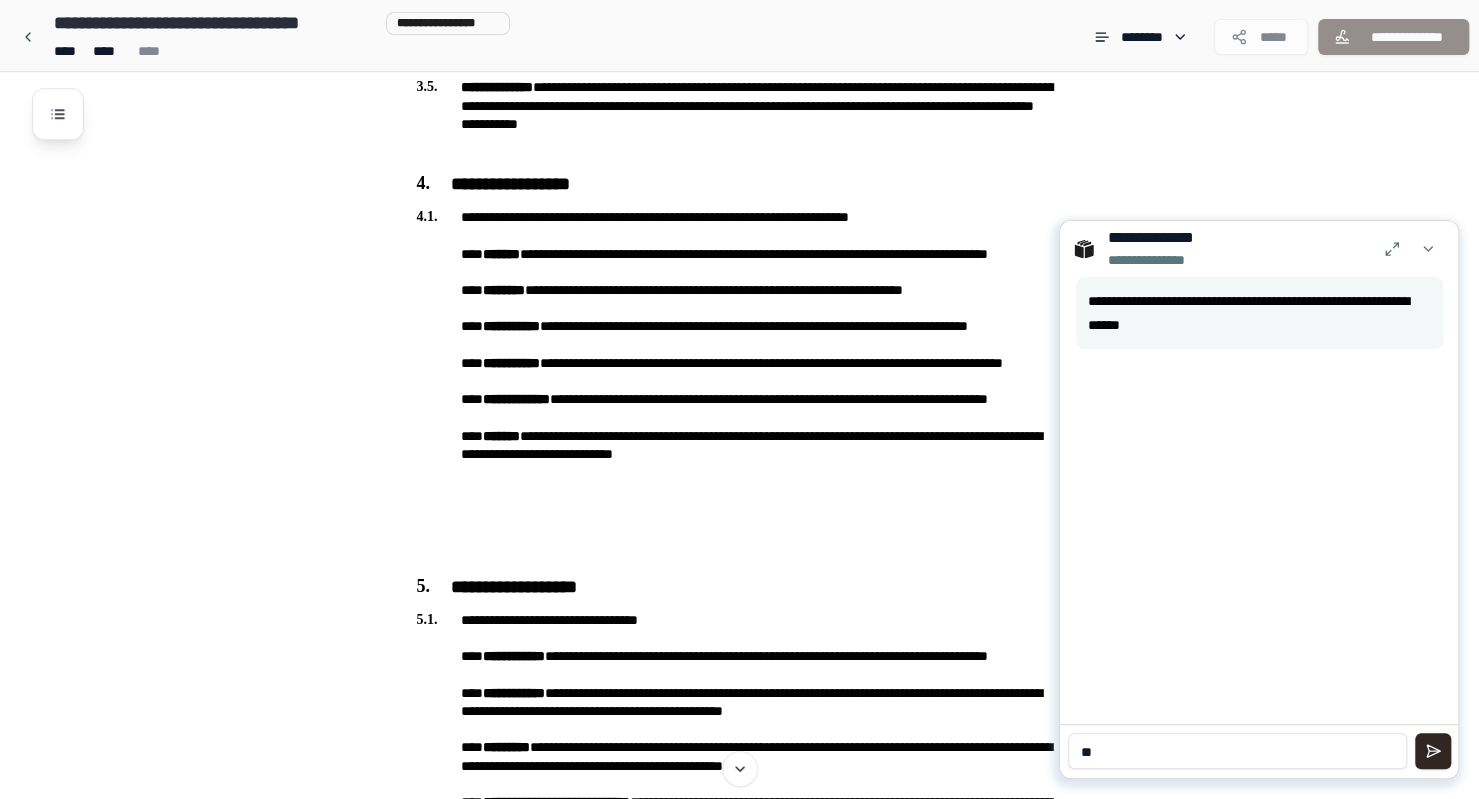 type on "*" 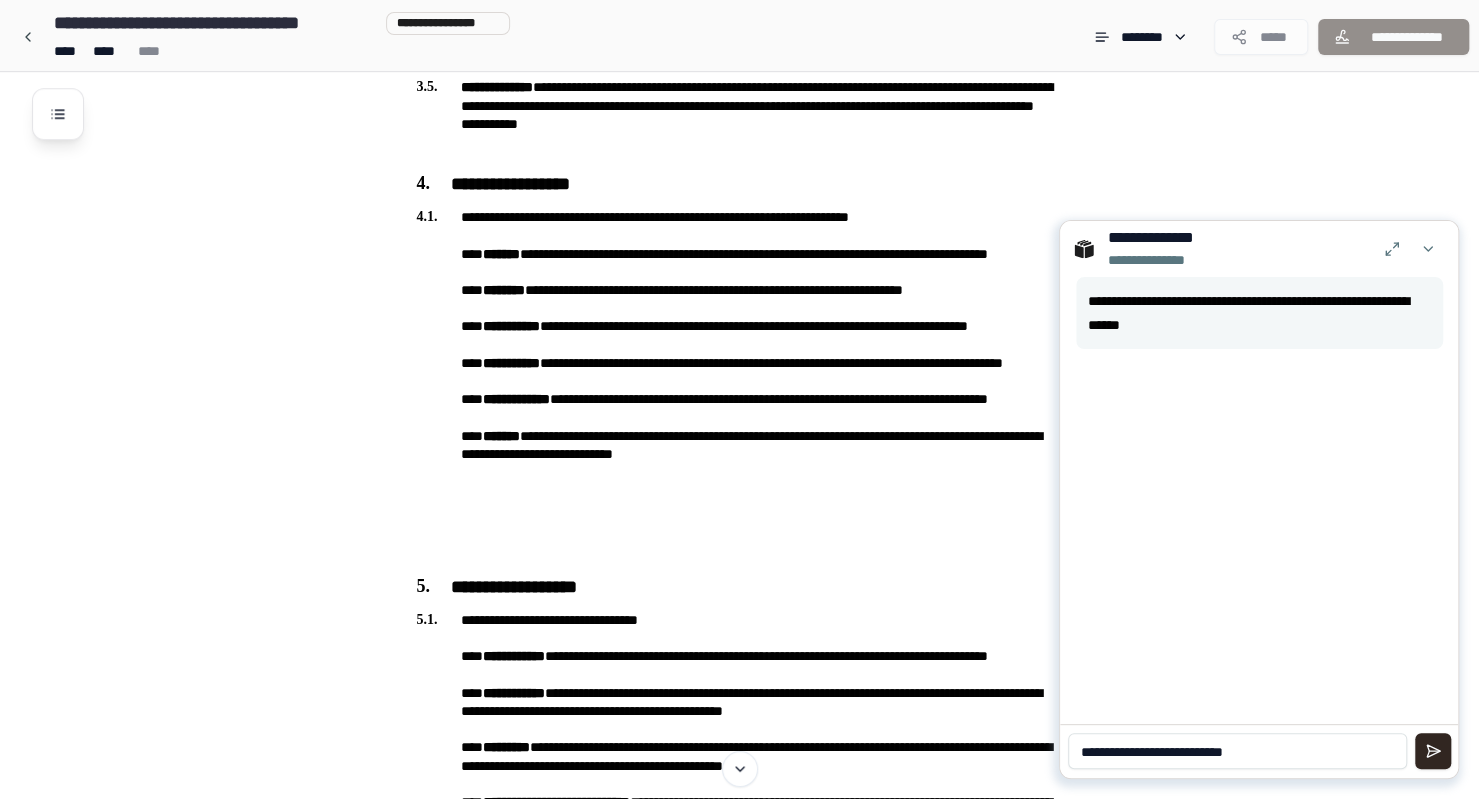 type on "**********" 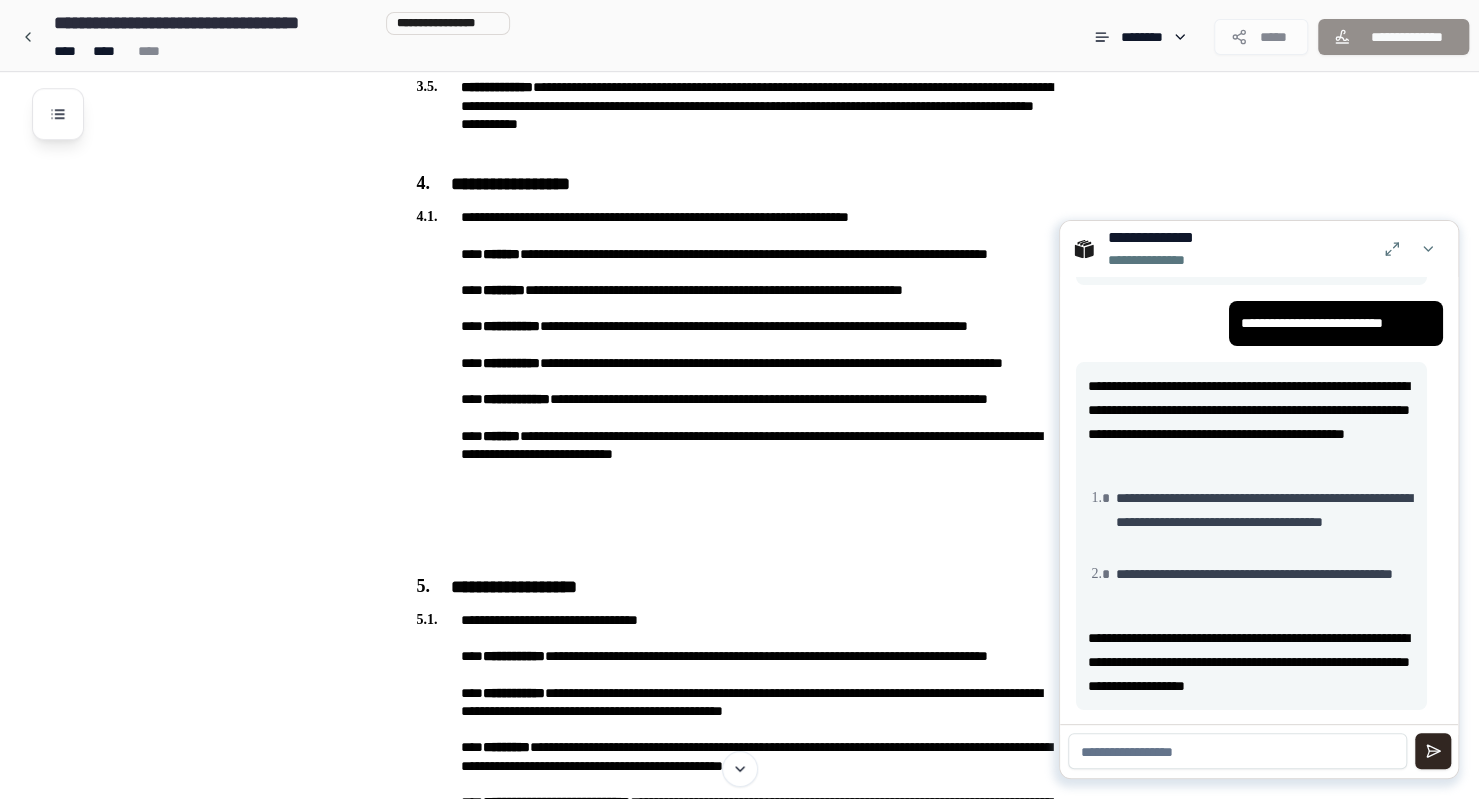 scroll, scrollTop: 65, scrollLeft: 0, axis: vertical 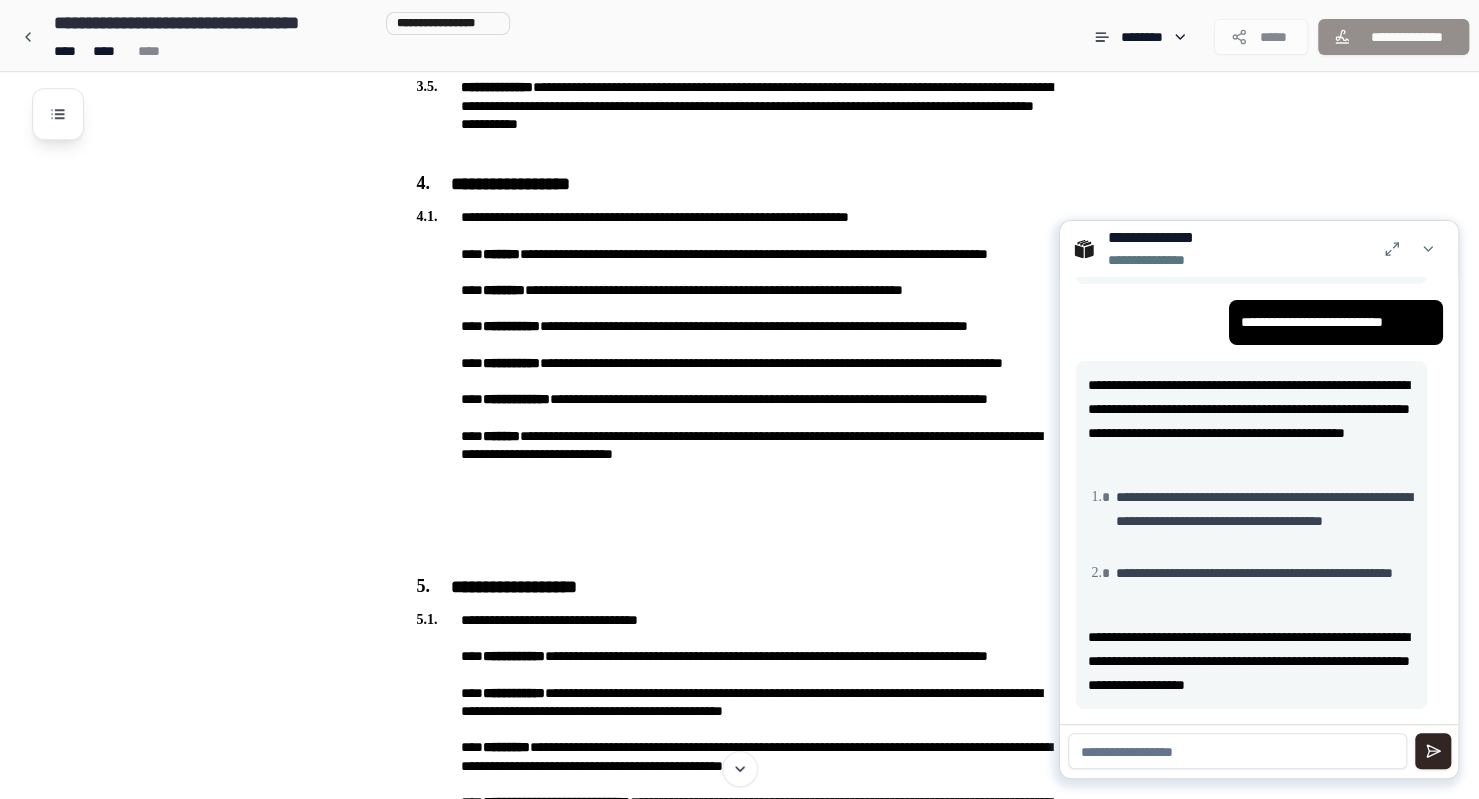 click at bounding box center (1237, 751) 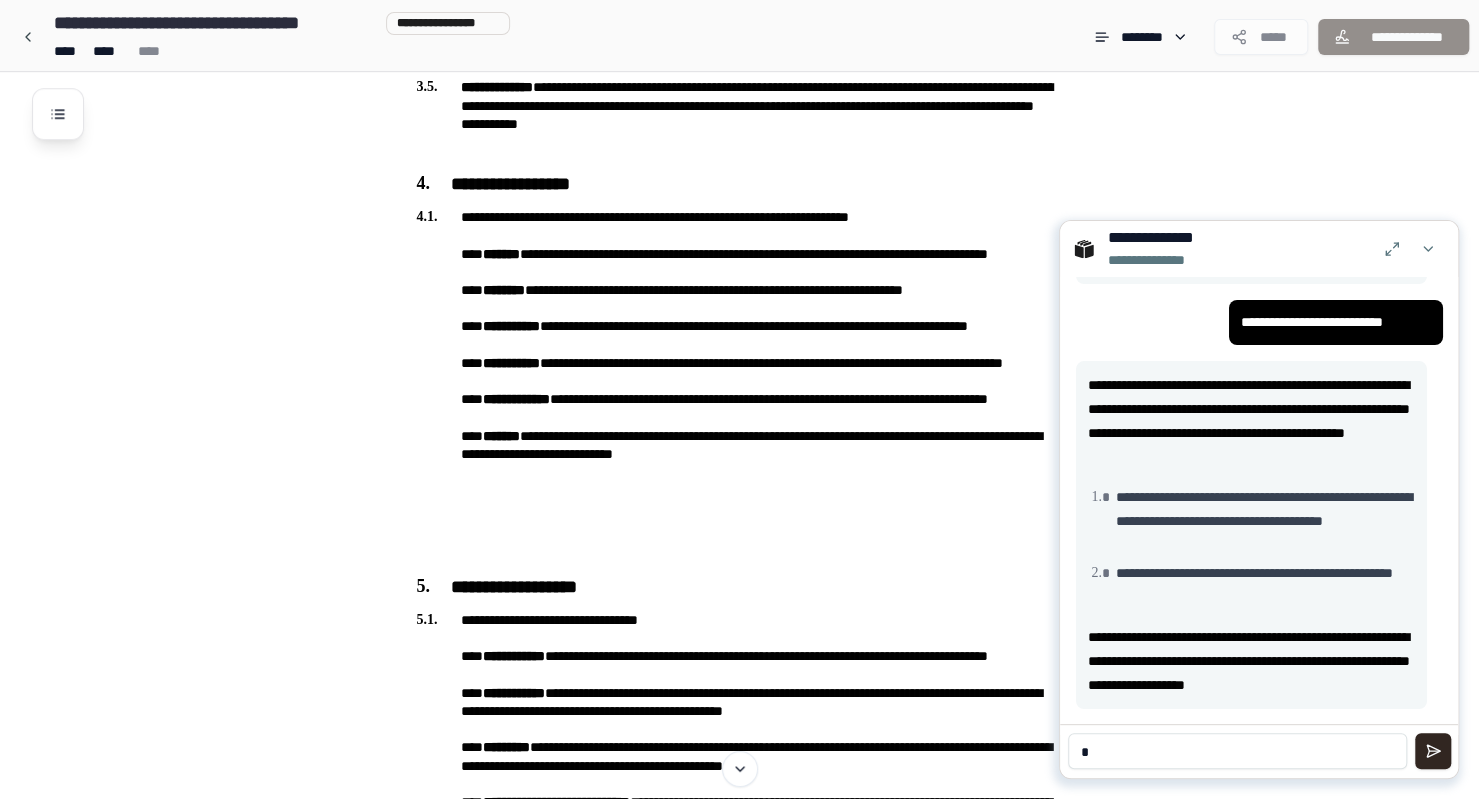 type on "*" 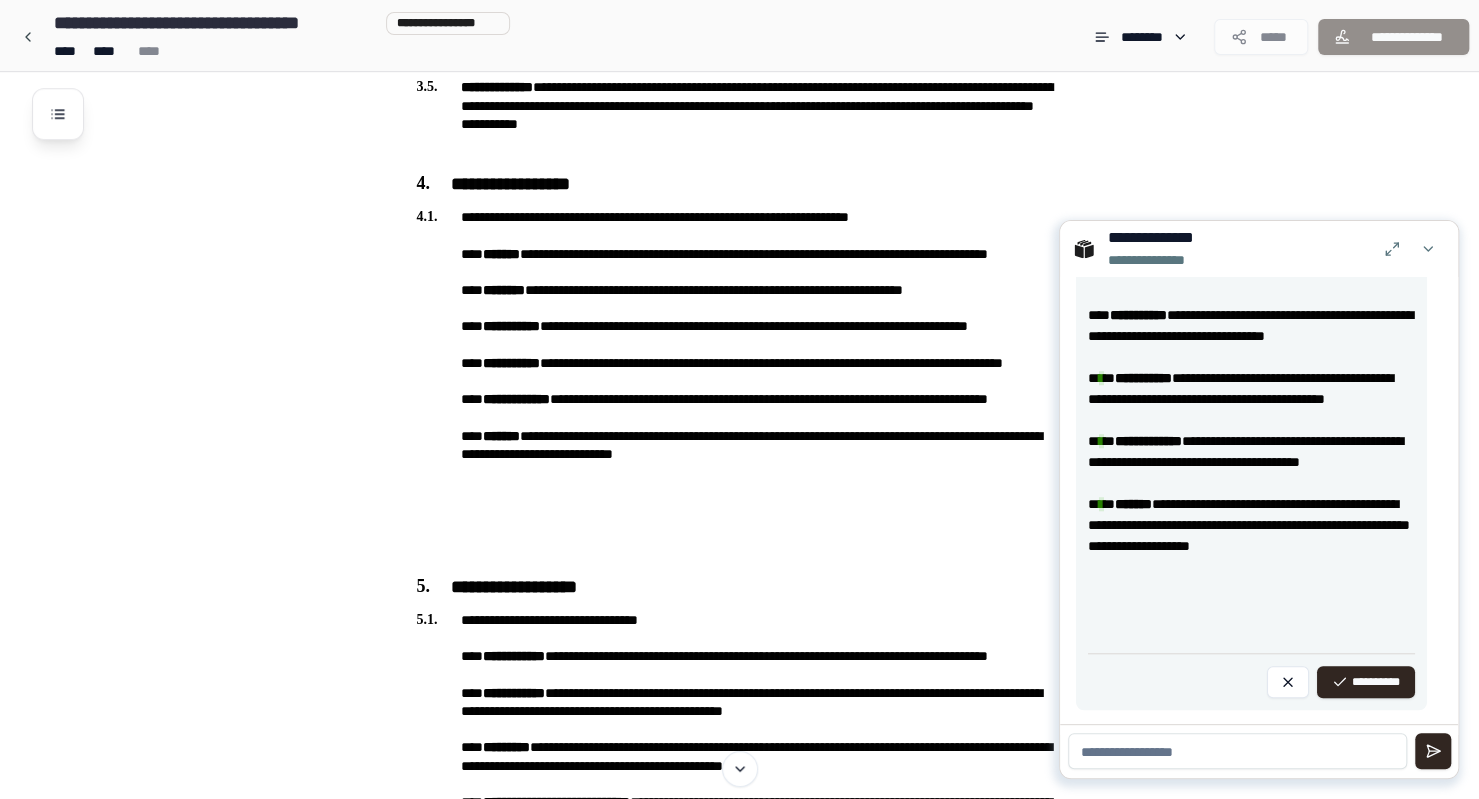 scroll, scrollTop: 984, scrollLeft: 0, axis: vertical 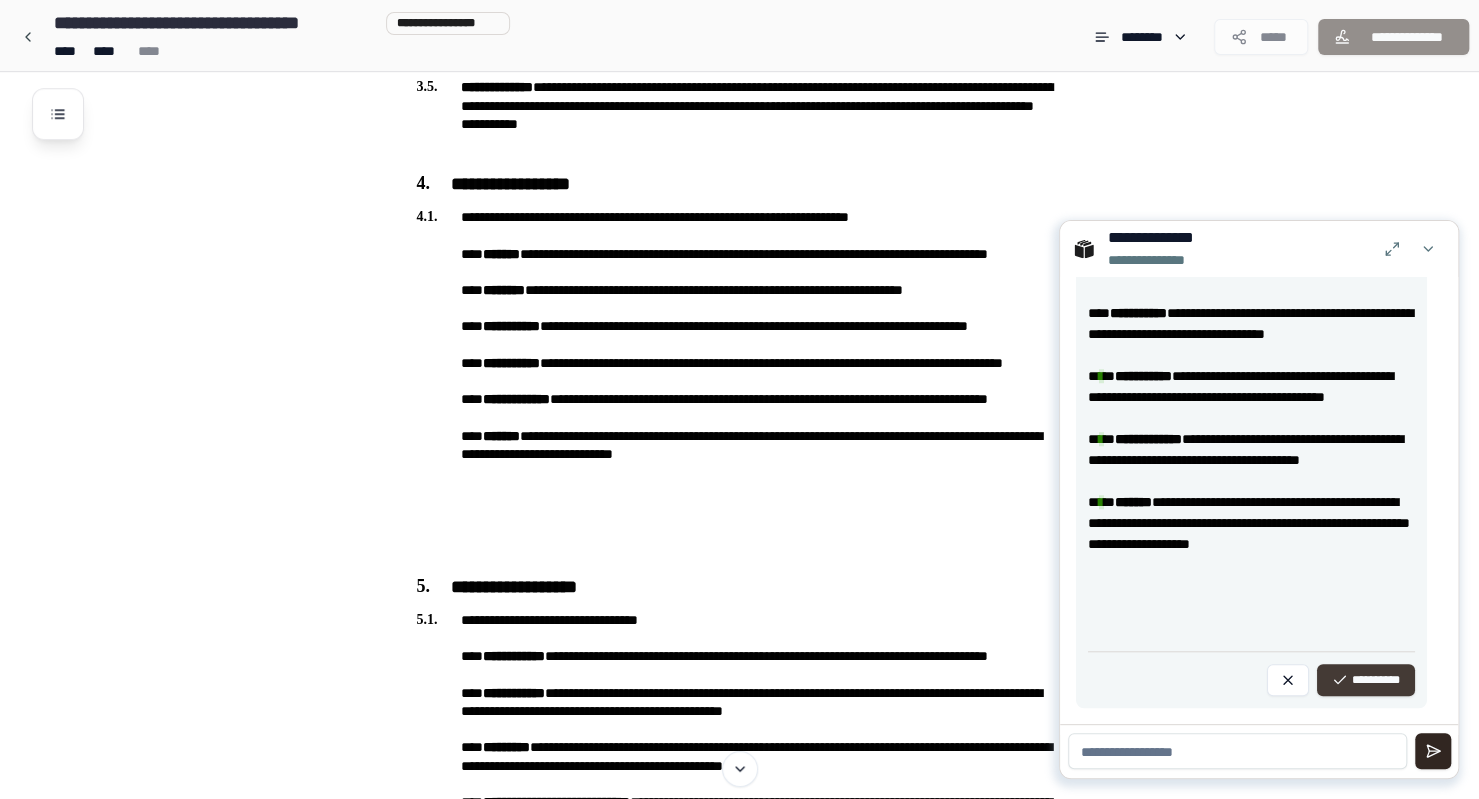 click on "**********" at bounding box center [1366, 680] 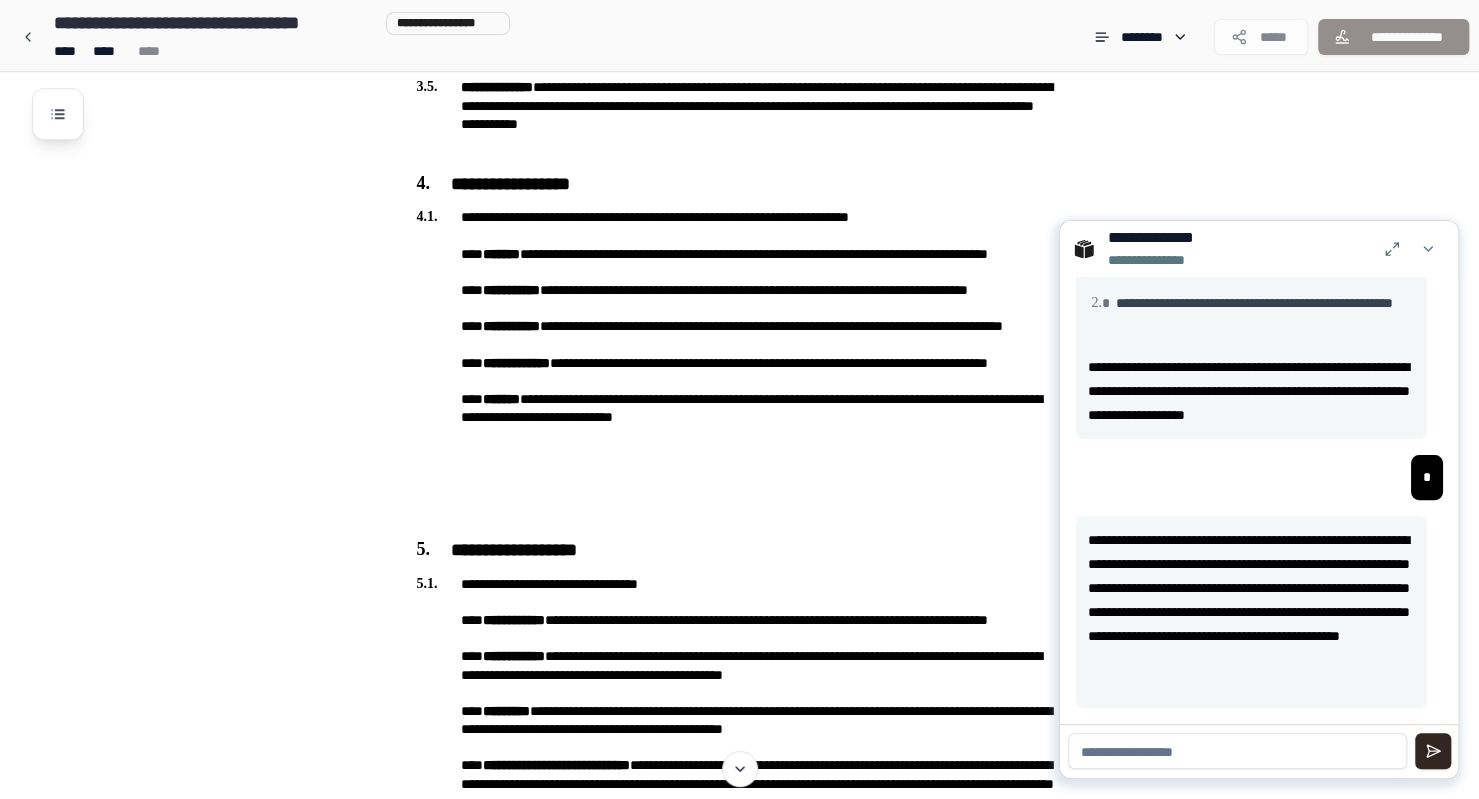 scroll, scrollTop: 334, scrollLeft: 0, axis: vertical 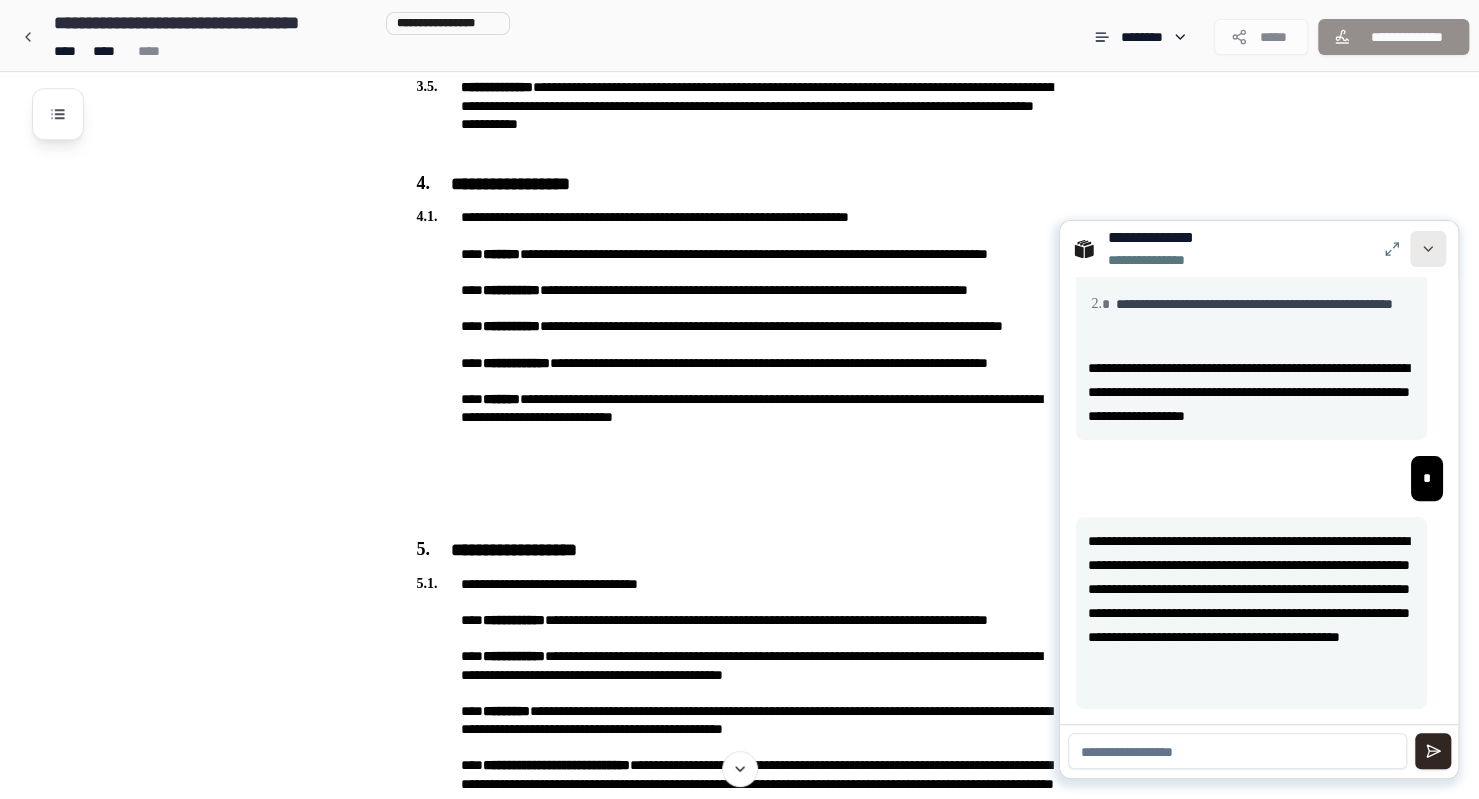 click at bounding box center [1428, 249] 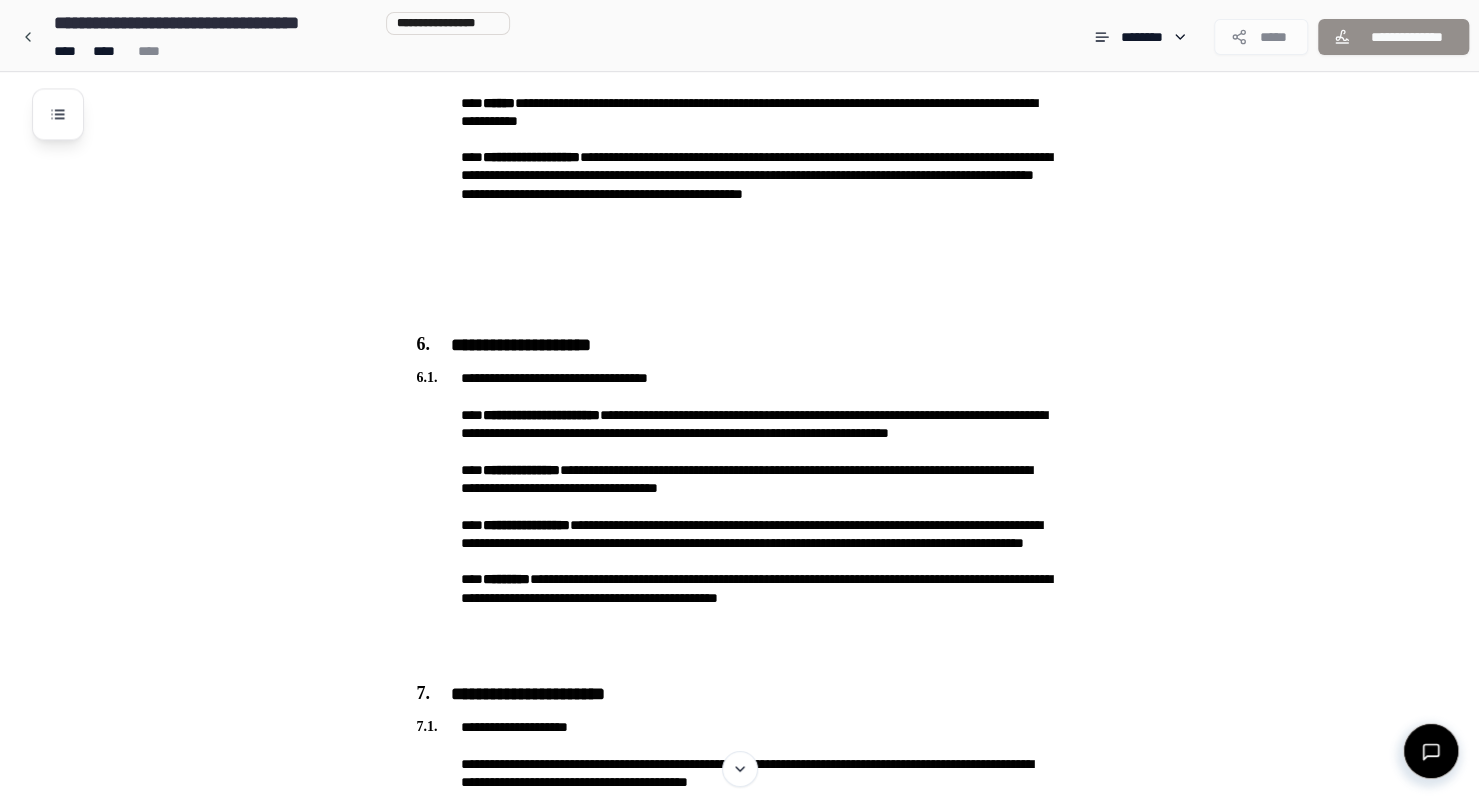scroll, scrollTop: 1746, scrollLeft: 0, axis: vertical 